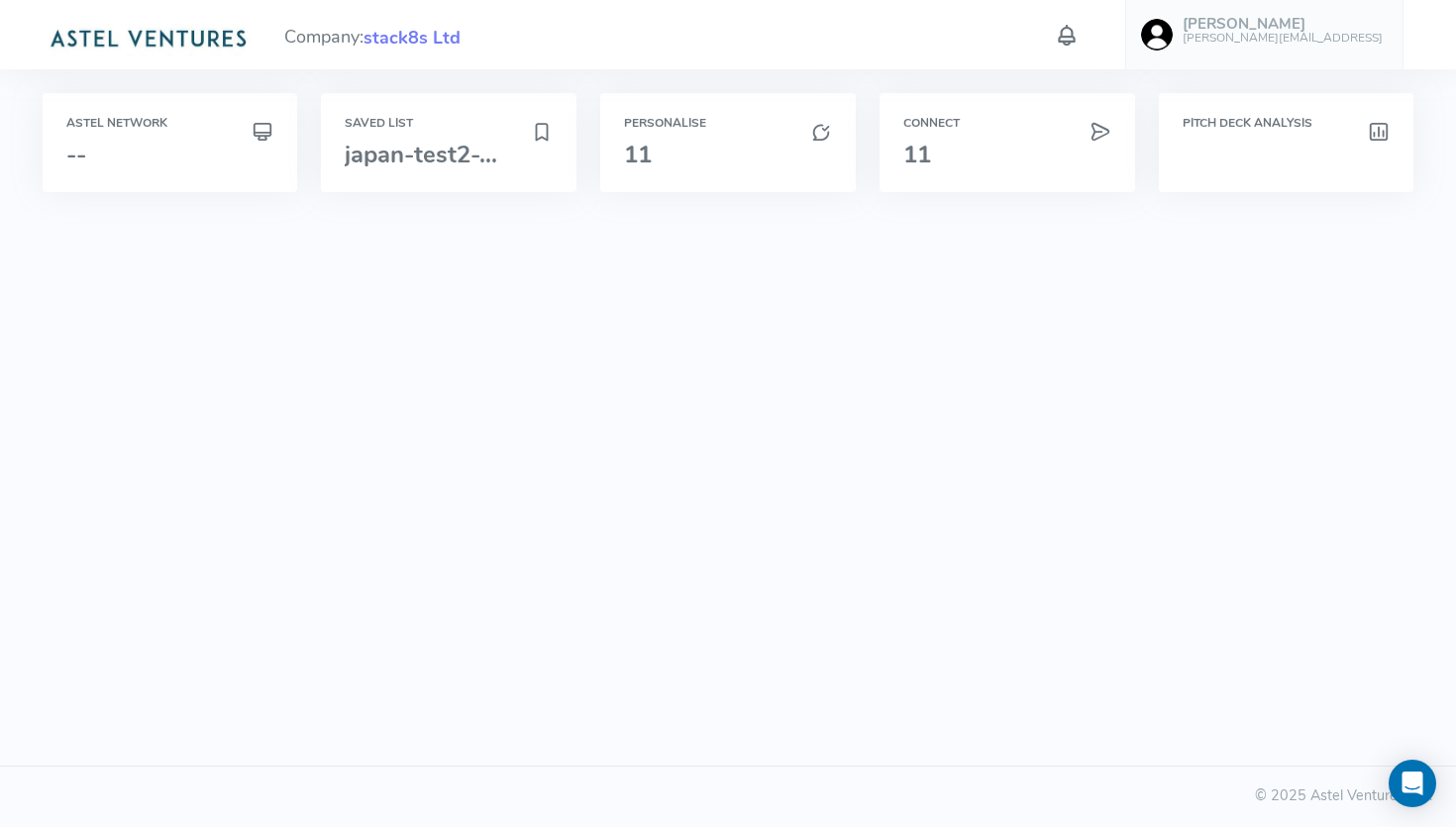 scroll, scrollTop: 0, scrollLeft: 0, axis: both 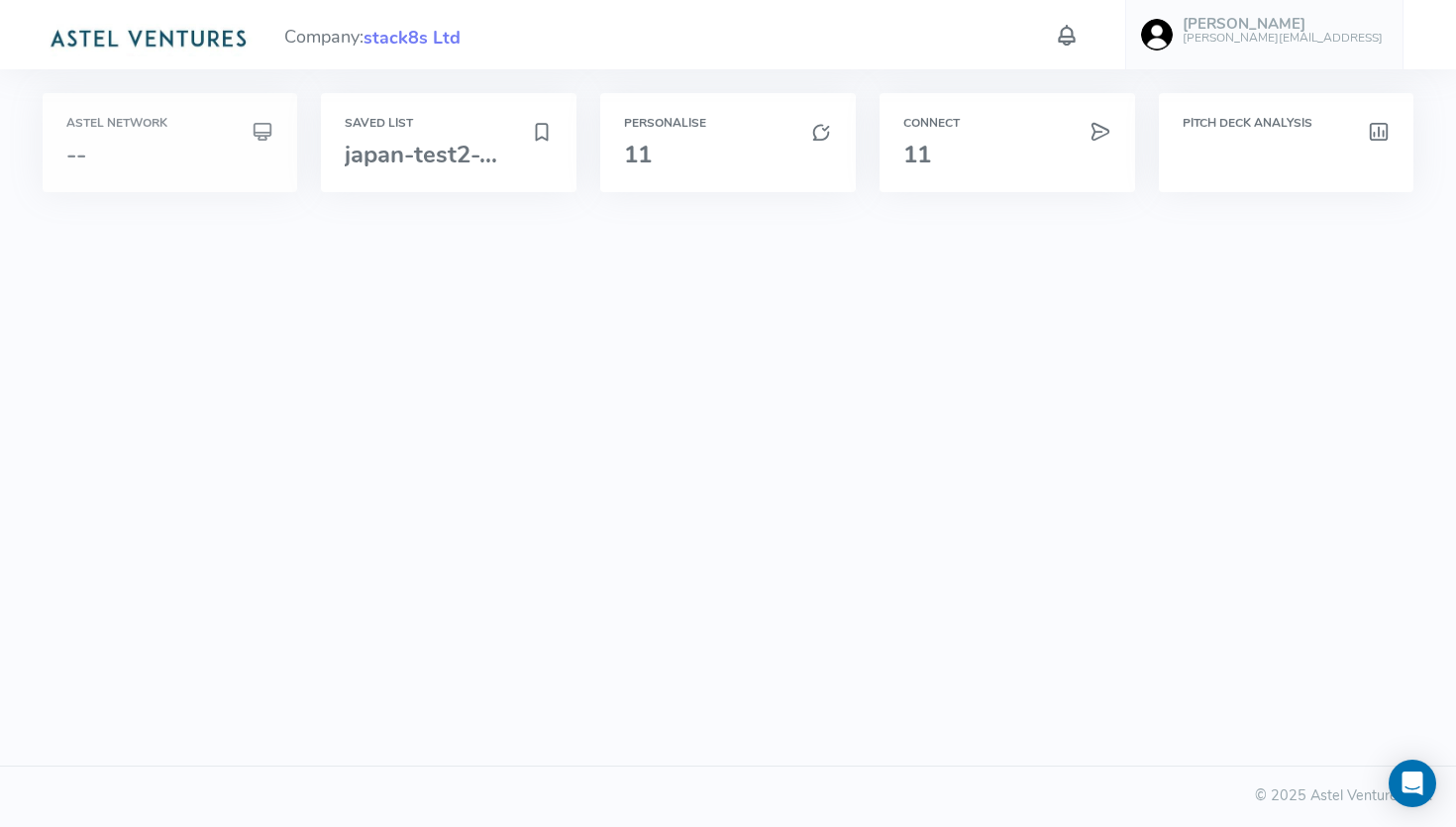 click on "Astel Network --" at bounding box center (170, 143) 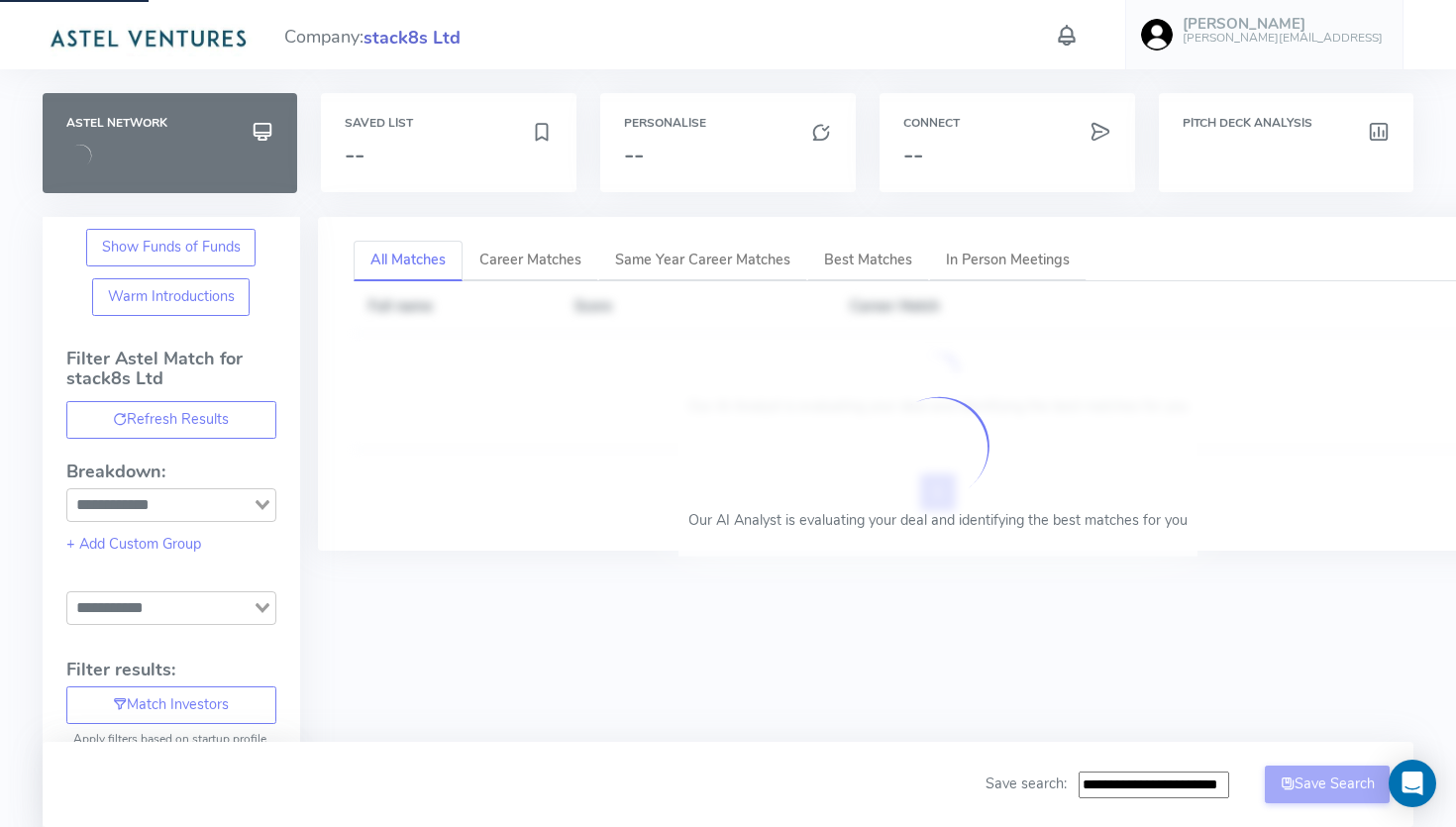 click on "stack8s Ltd" at bounding box center [412, 38] 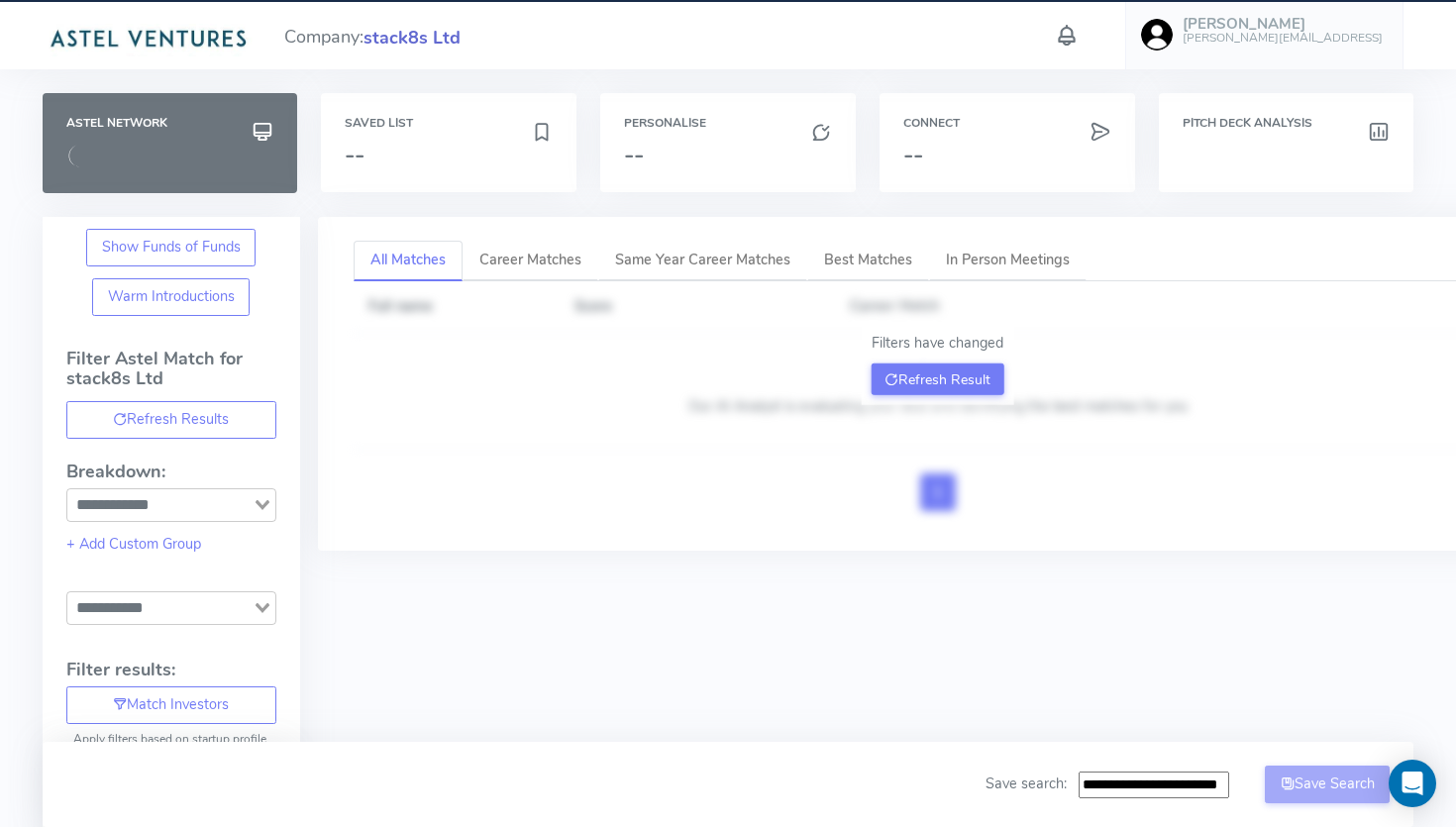 type on "**********" 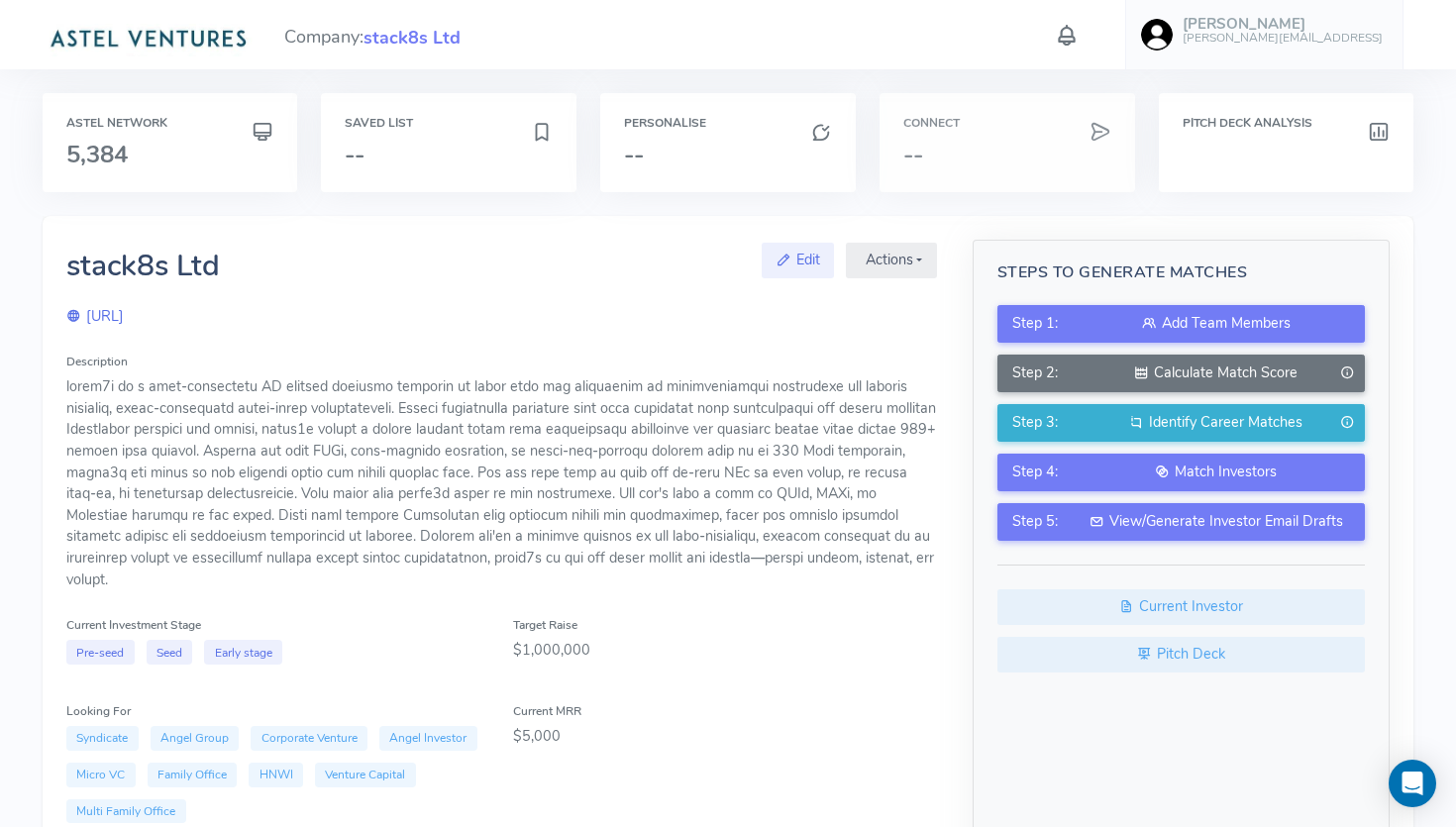 click on "Connect  --" at bounding box center [1007, 143] 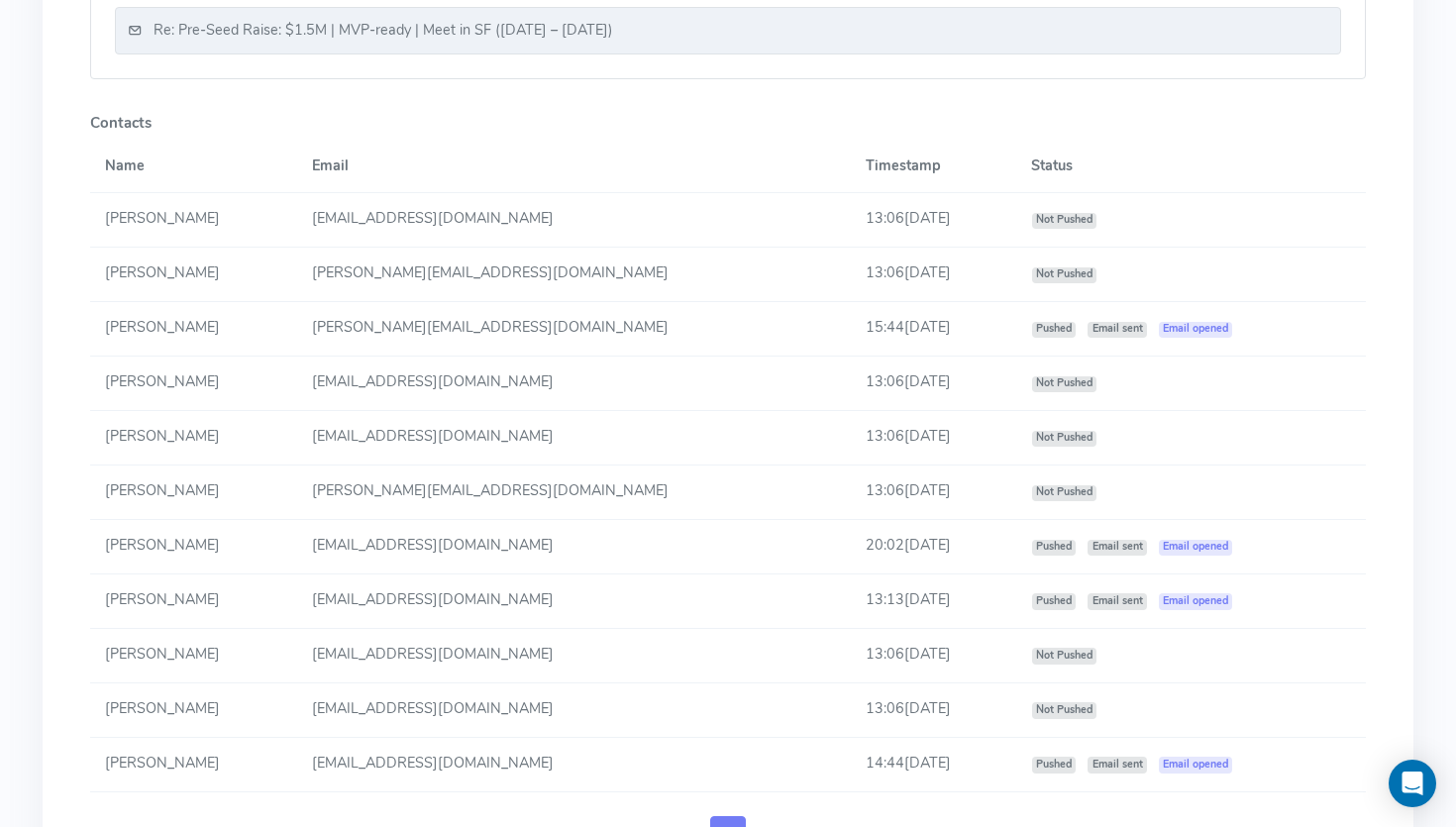 scroll, scrollTop: 1310, scrollLeft: 0, axis: vertical 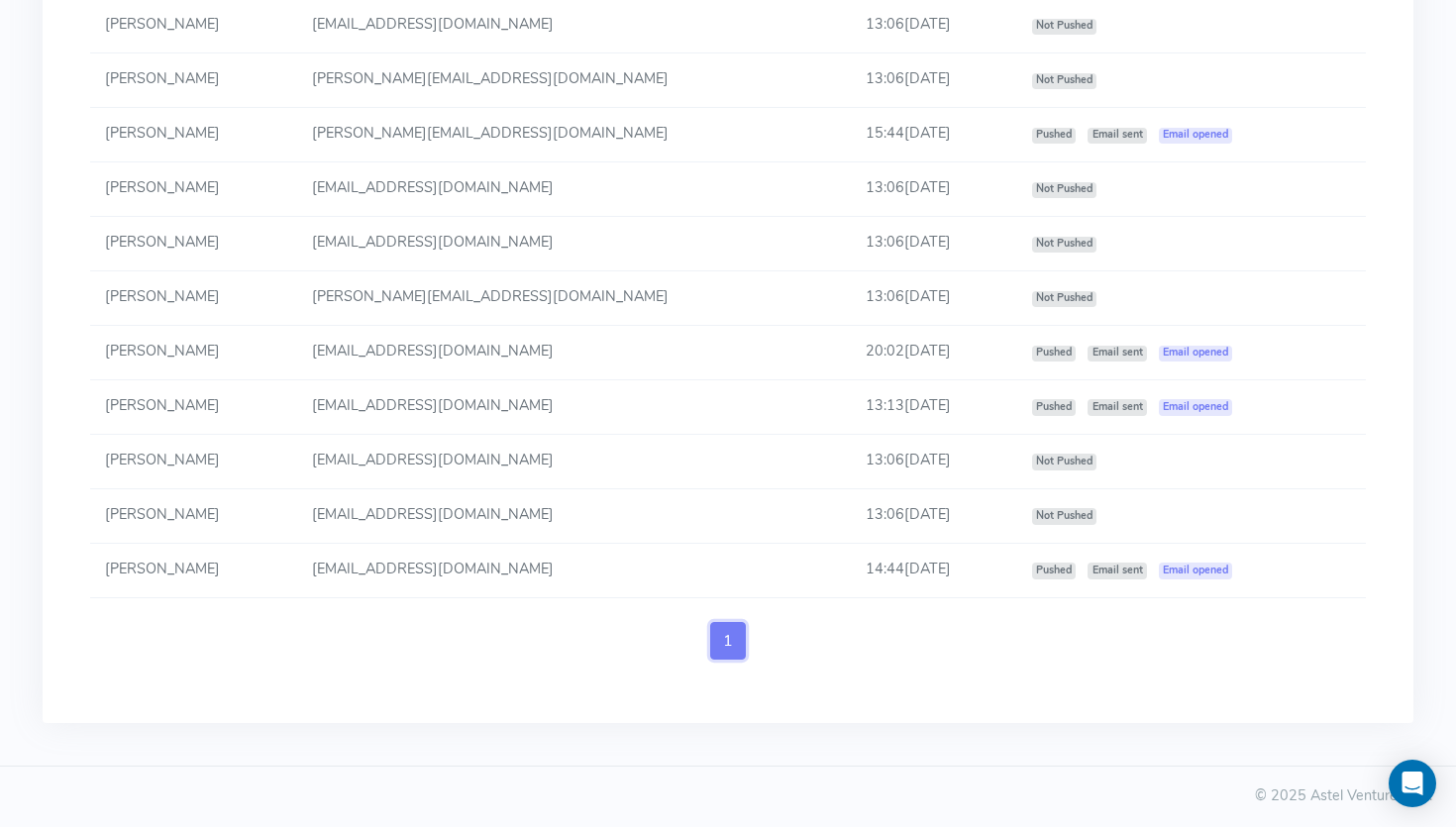 click on "1" at bounding box center (728, 641) 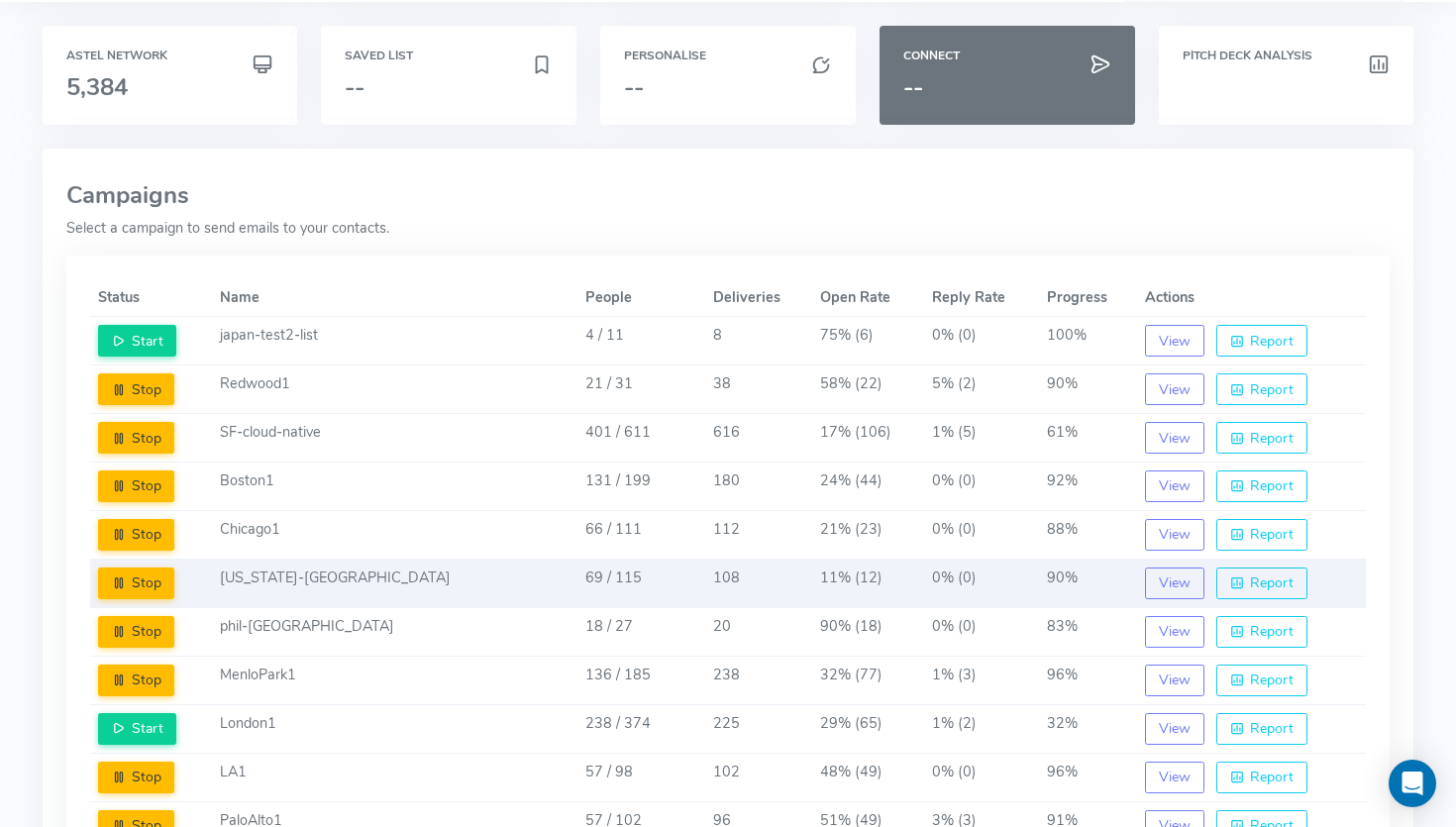 scroll, scrollTop: 75, scrollLeft: 0, axis: vertical 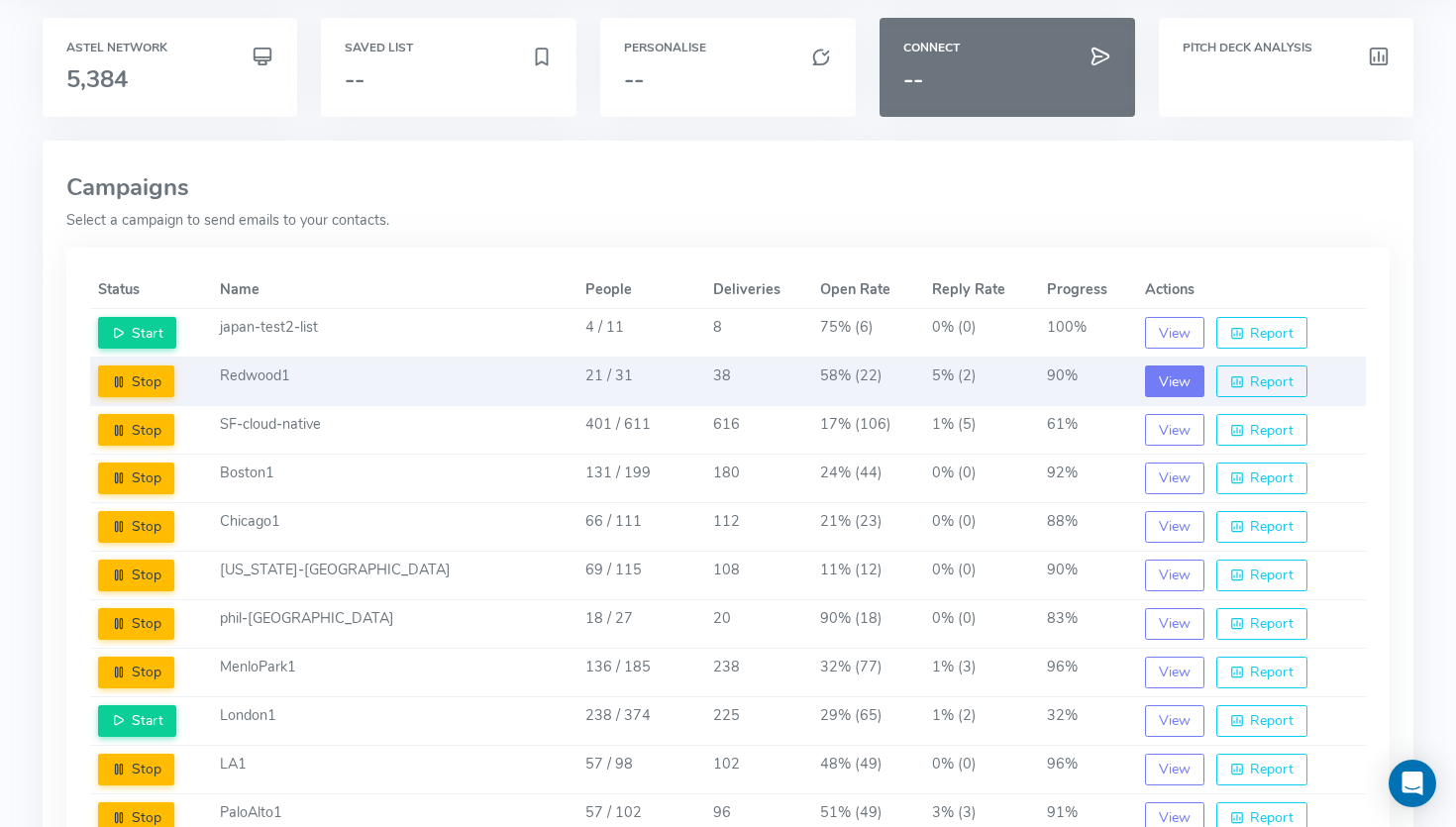 click on "View" at bounding box center [1175, 381] 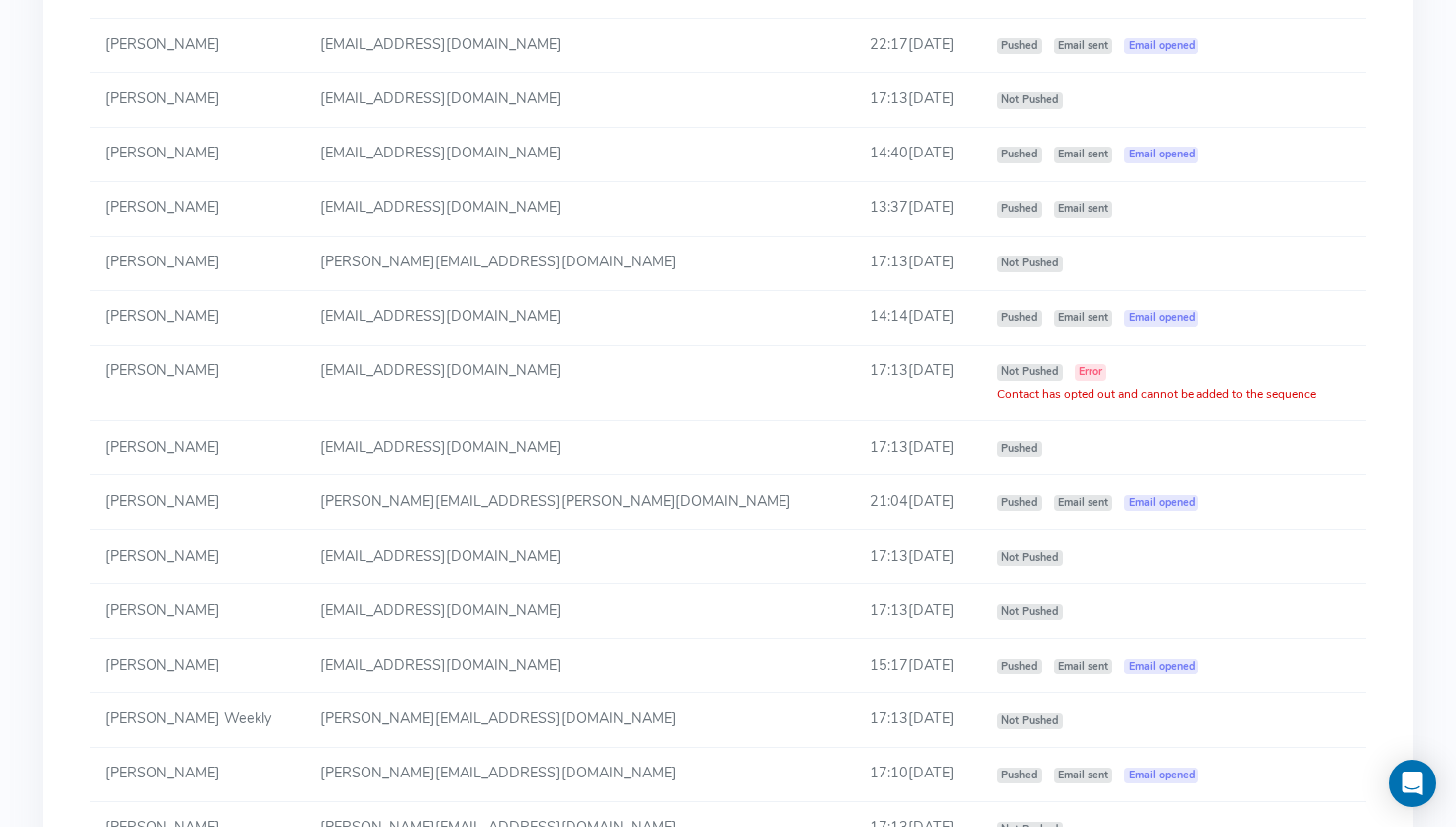 scroll, scrollTop: 1731, scrollLeft: 0, axis: vertical 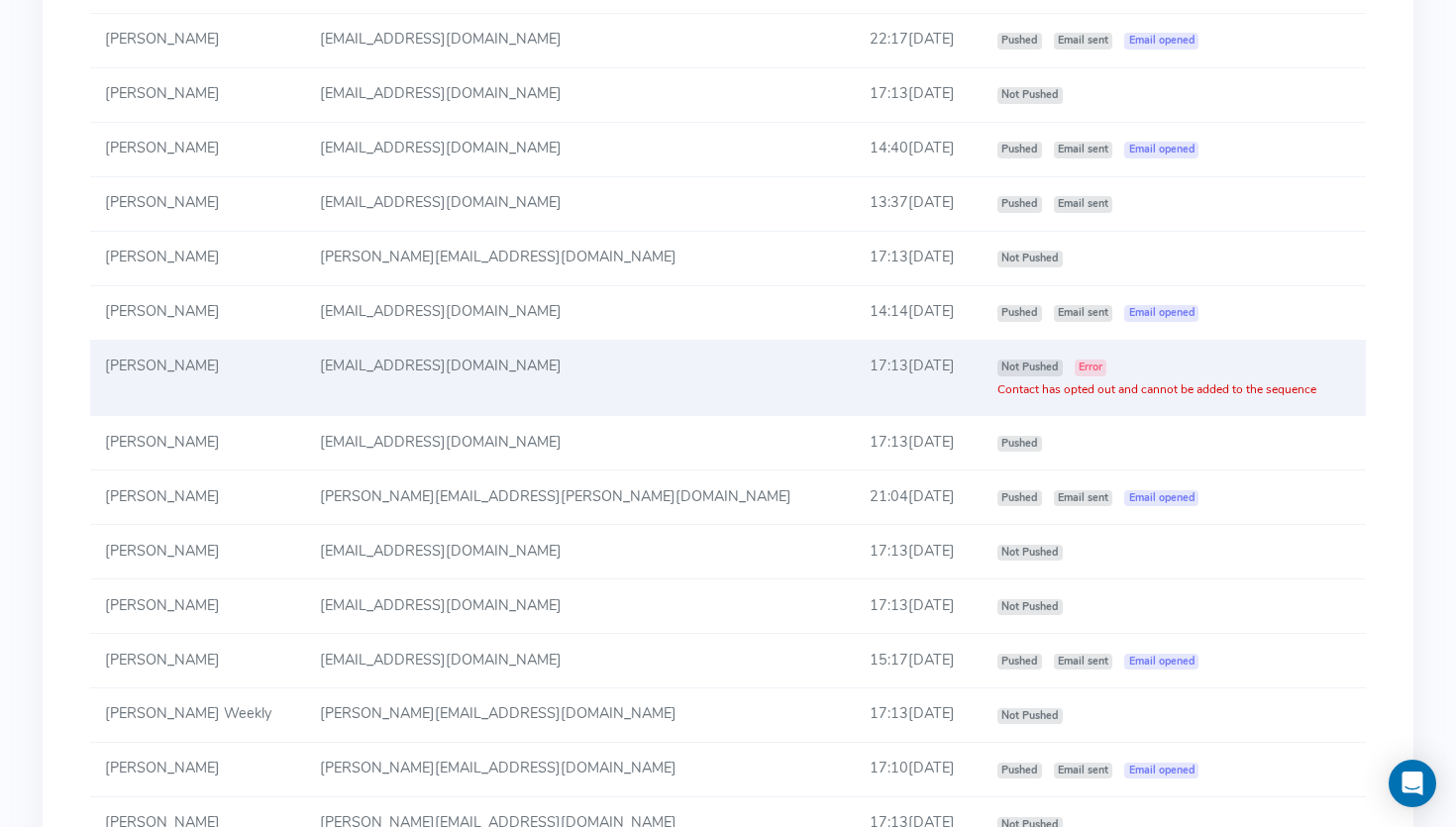 click on "Contact has opted out and cannot be added to the sequence" 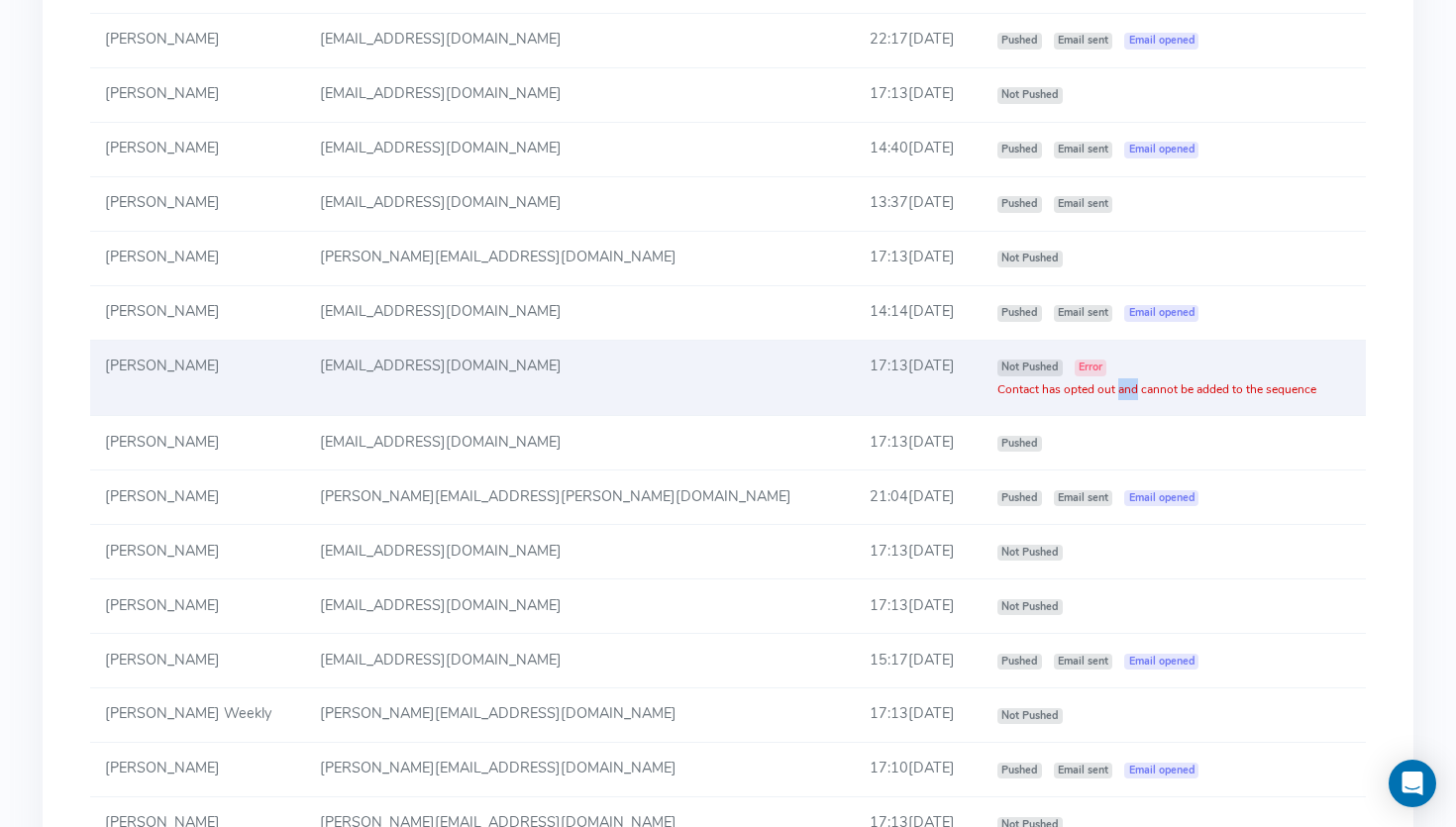 click on "Contact has opted out and cannot be added to the sequence" 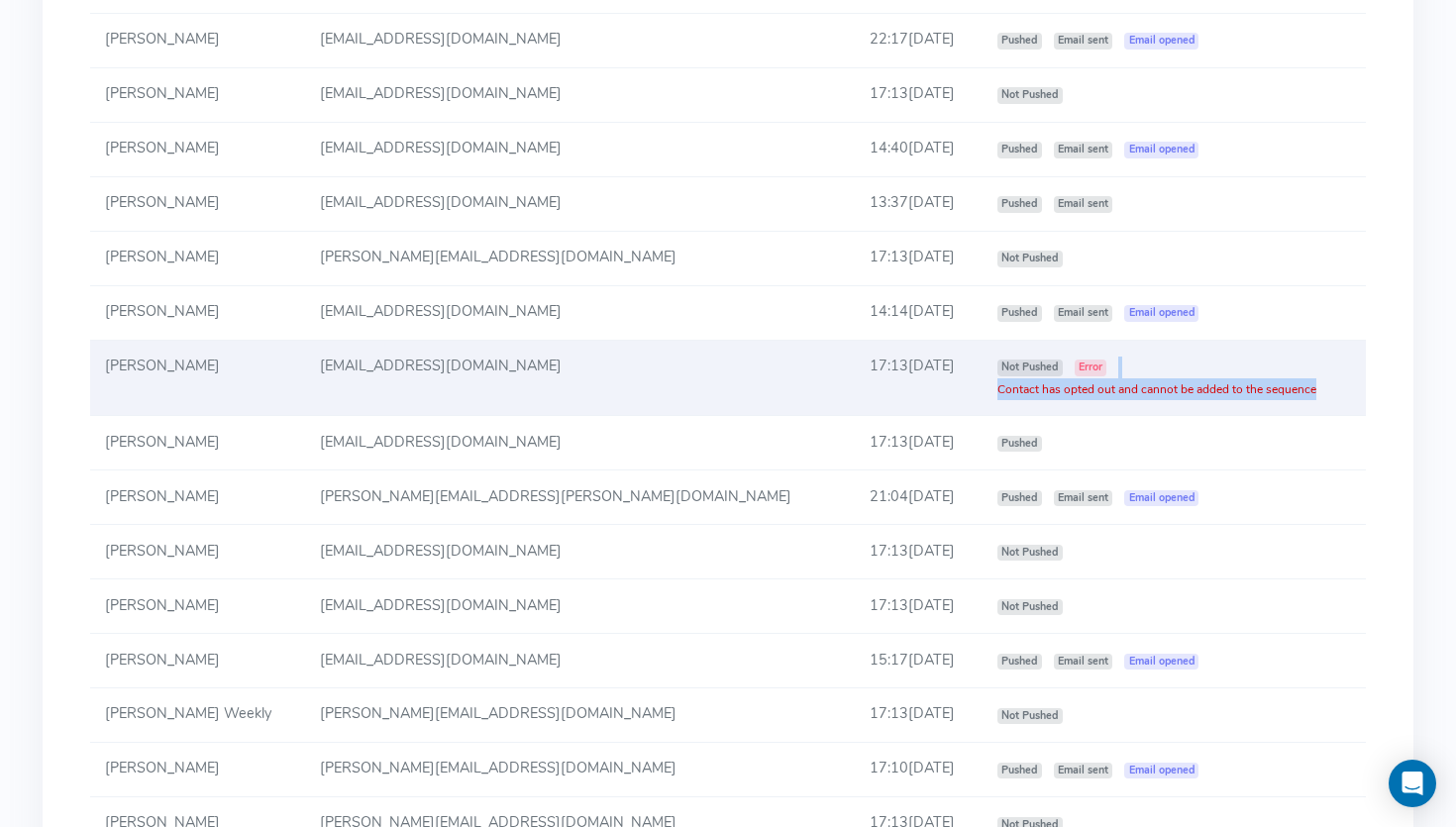 click on "Contact has opted out and cannot be added to the sequence" 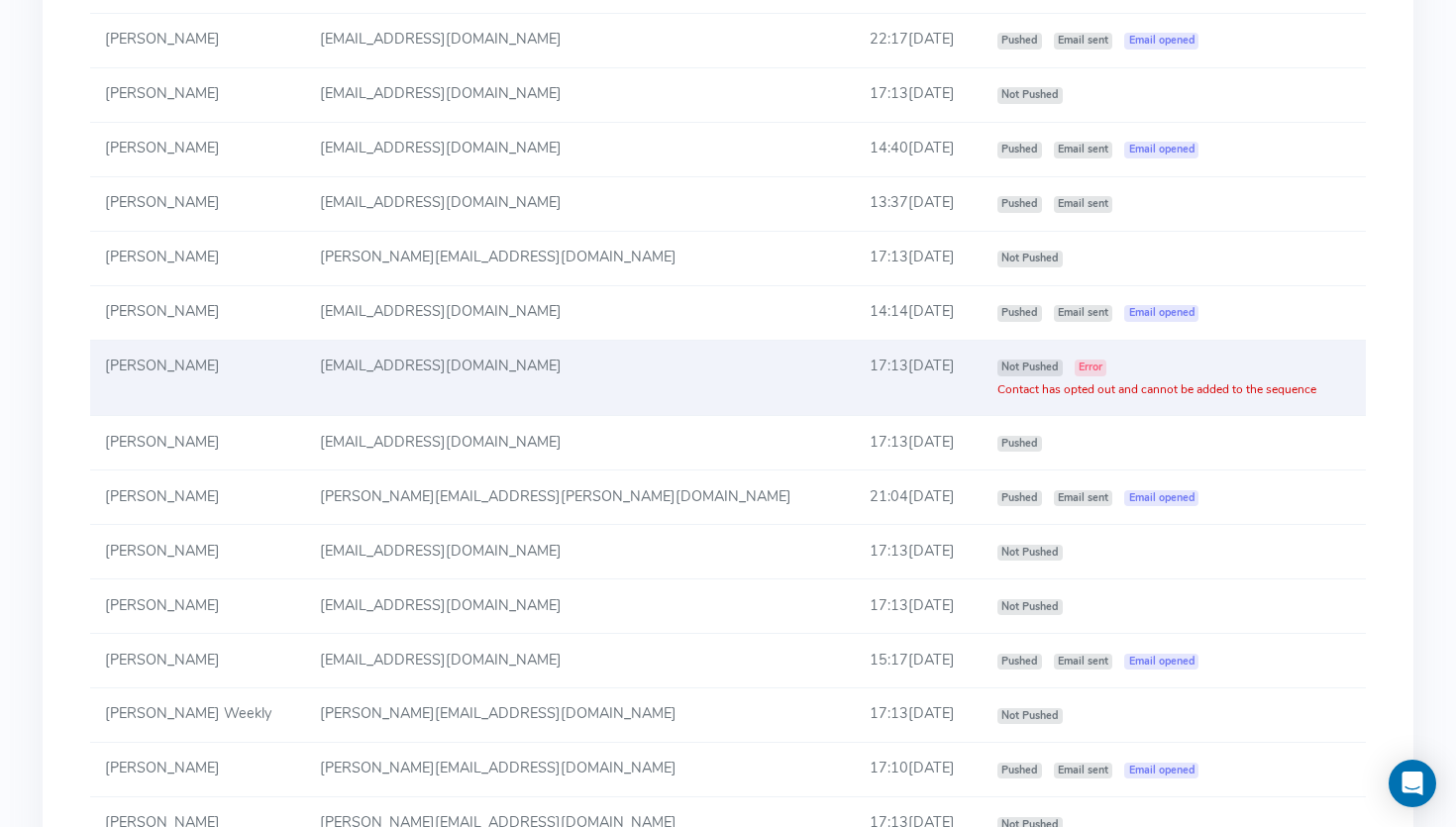 click on "[EMAIL_ADDRESS][DOMAIN_NAME]" at bounding box center (579, 377) 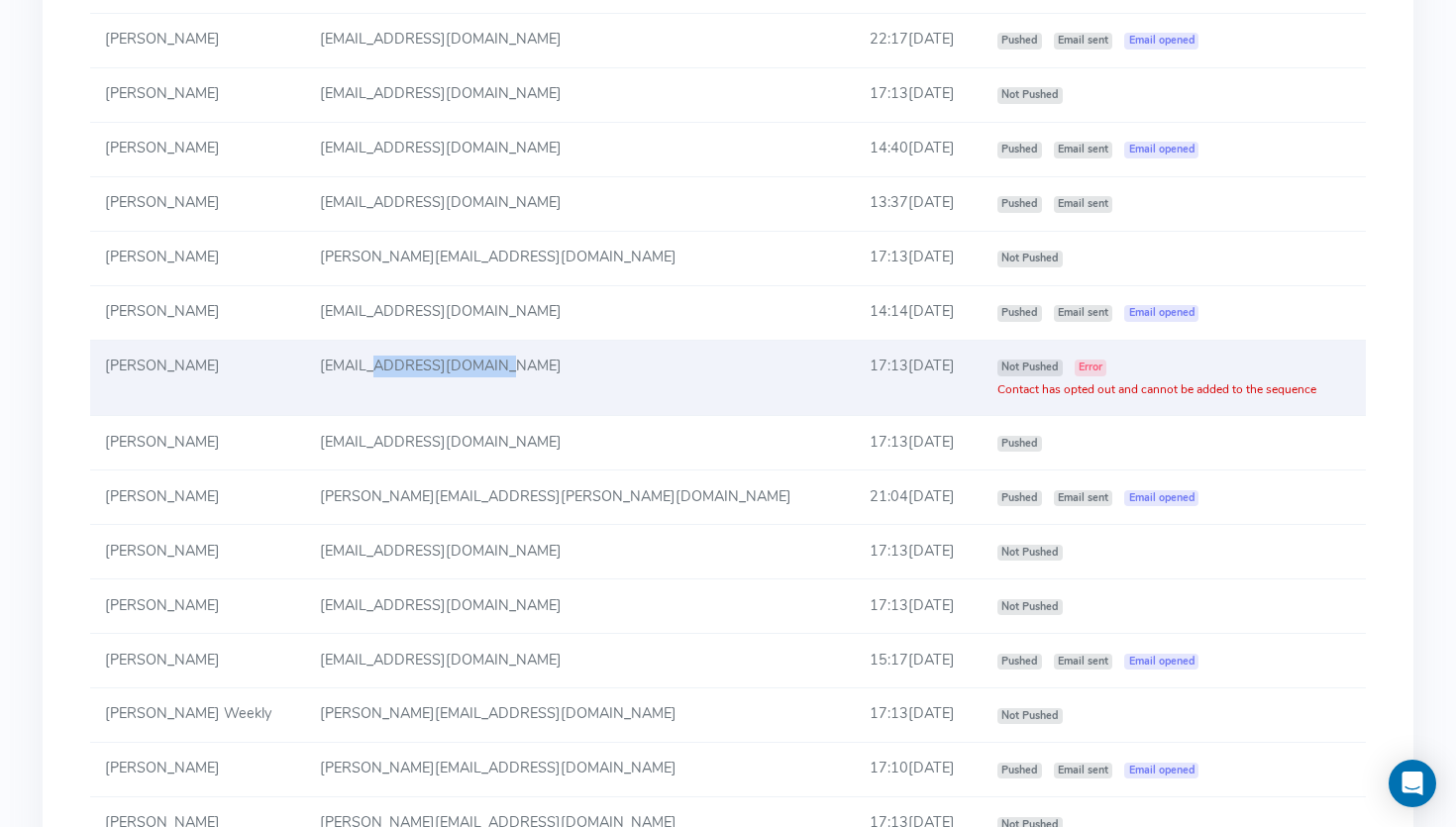 click on "[EMAIL_ADDRESS][DOMAIN_NAME]" at bounding box center [579, 377] 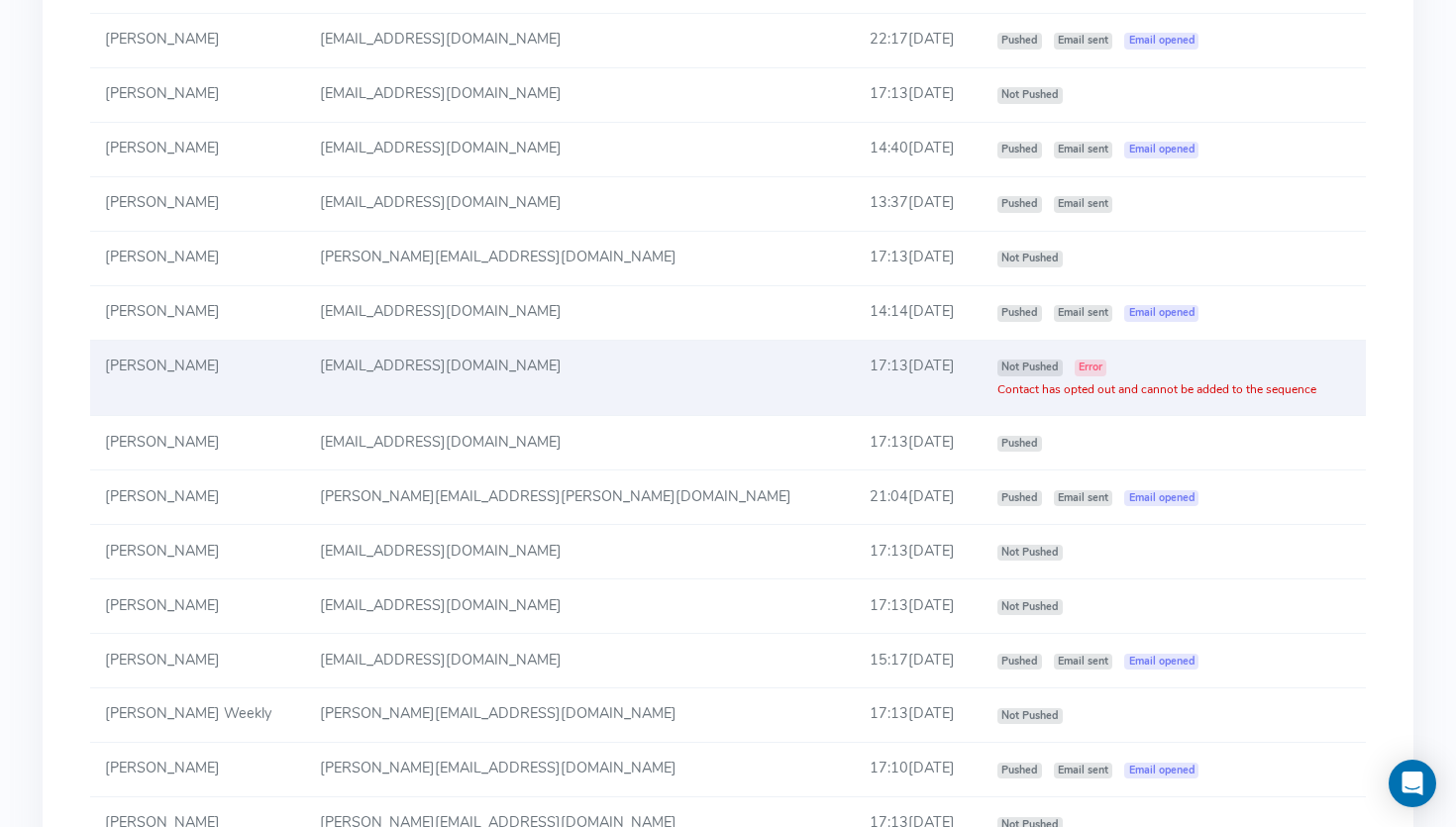 click on "[EMAIL_ADDRESS][DOMAIN_NAME]" at bounding box center (579, 377) 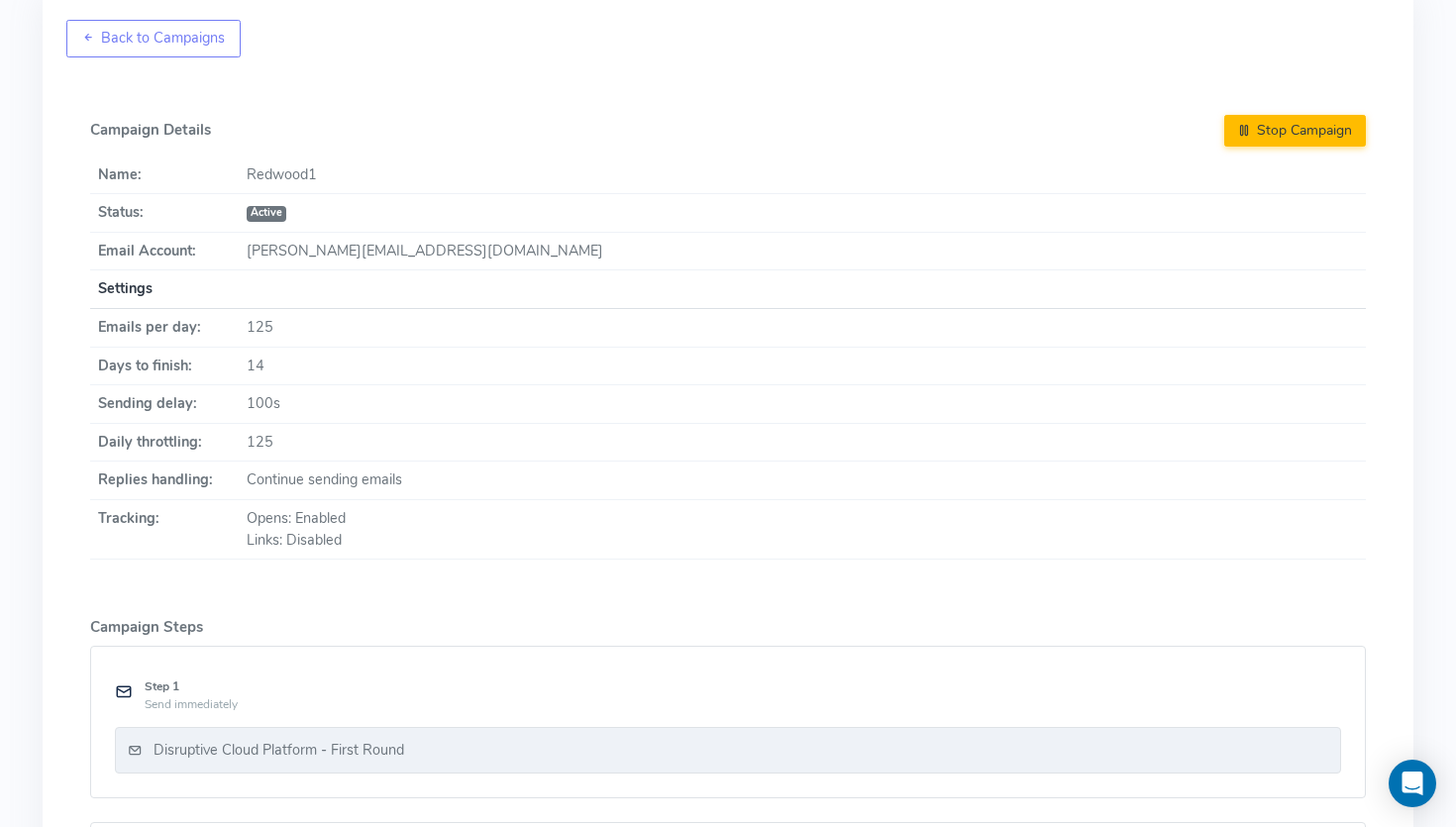 scroll, scrollTop: 214, scrollLeft: 0, axis: vertical 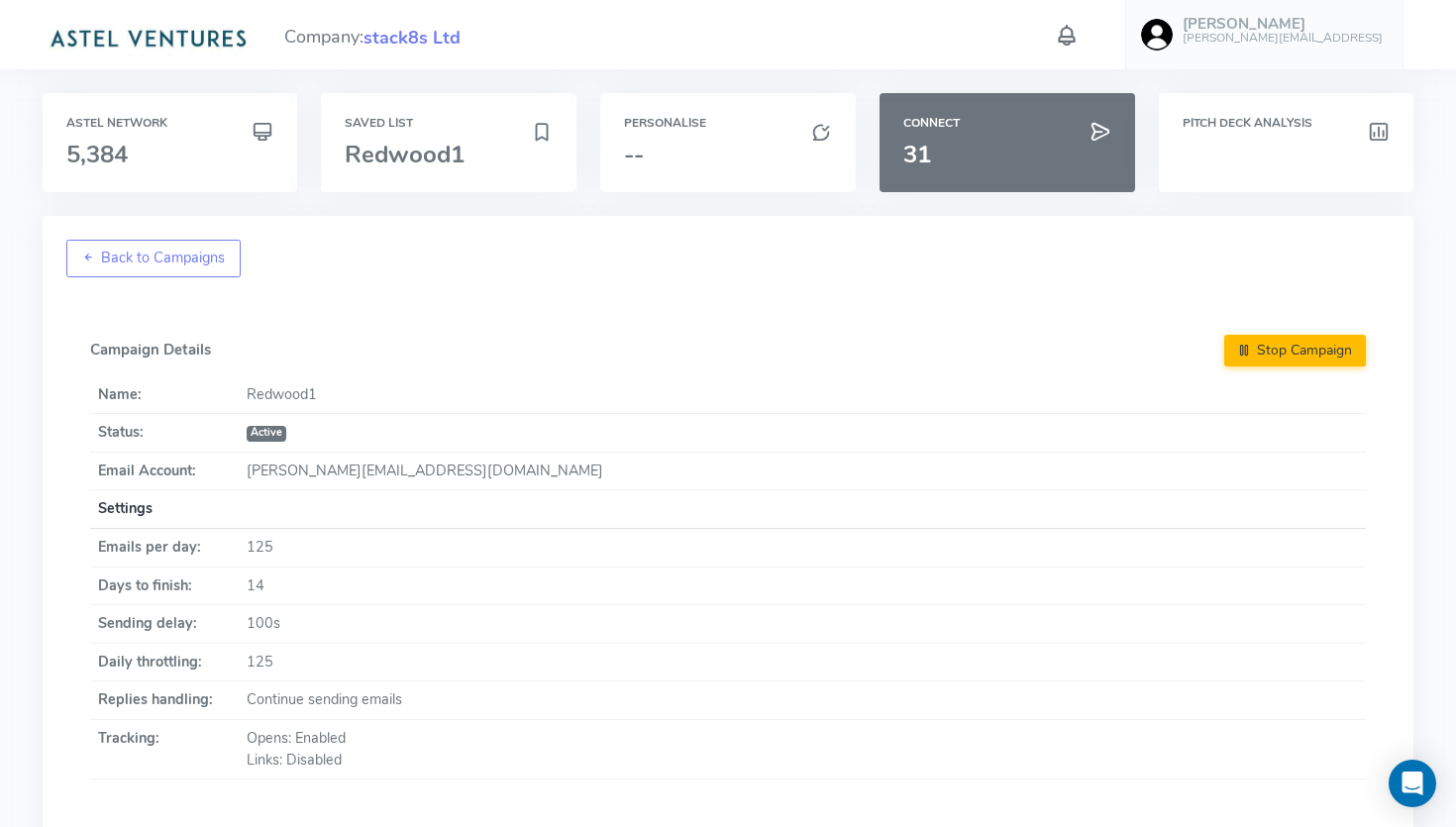 click on "Redwood1" at bounding box center [802, 395] 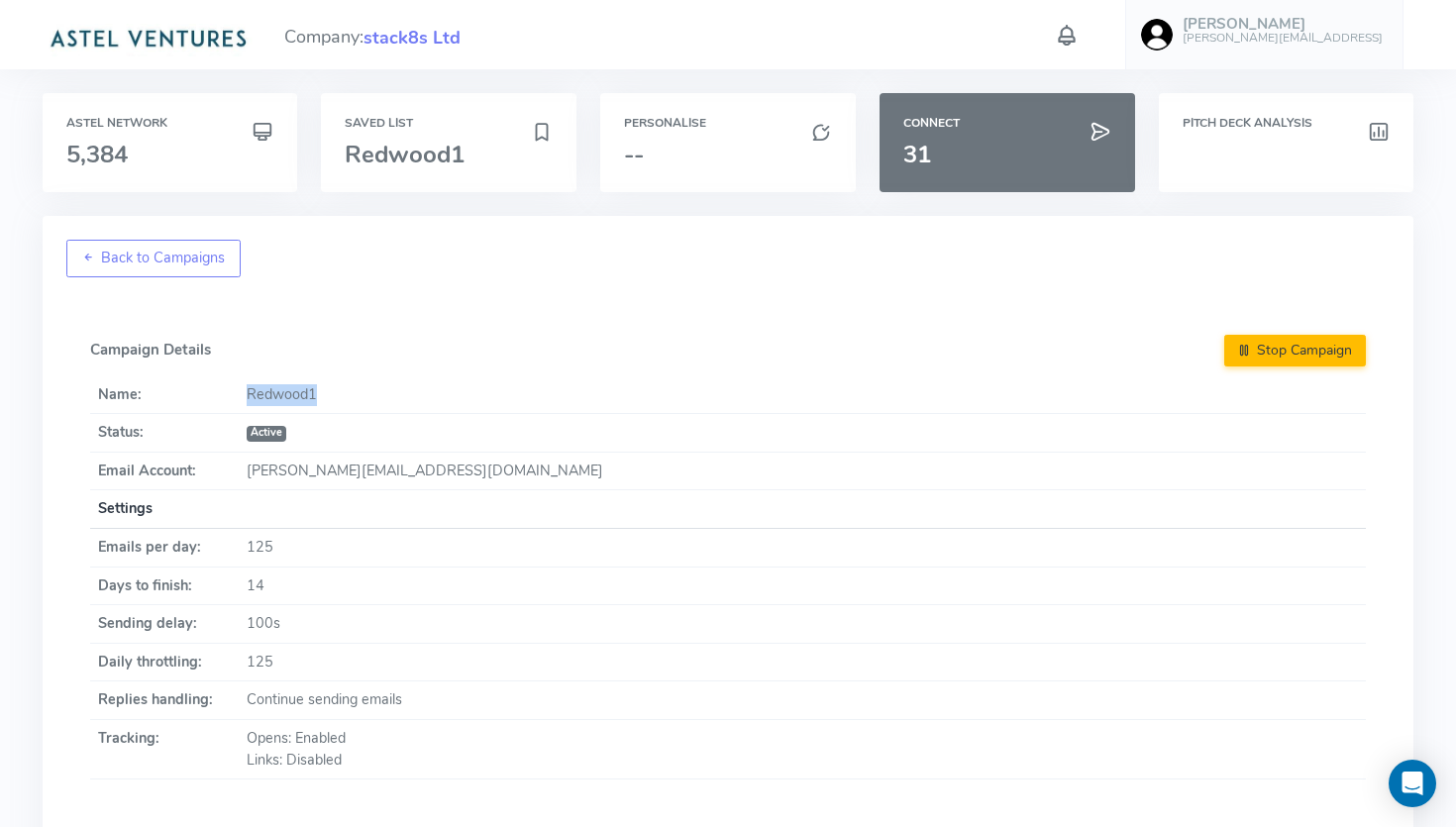 click on "Redwood1" at bounding box center [802, 395] 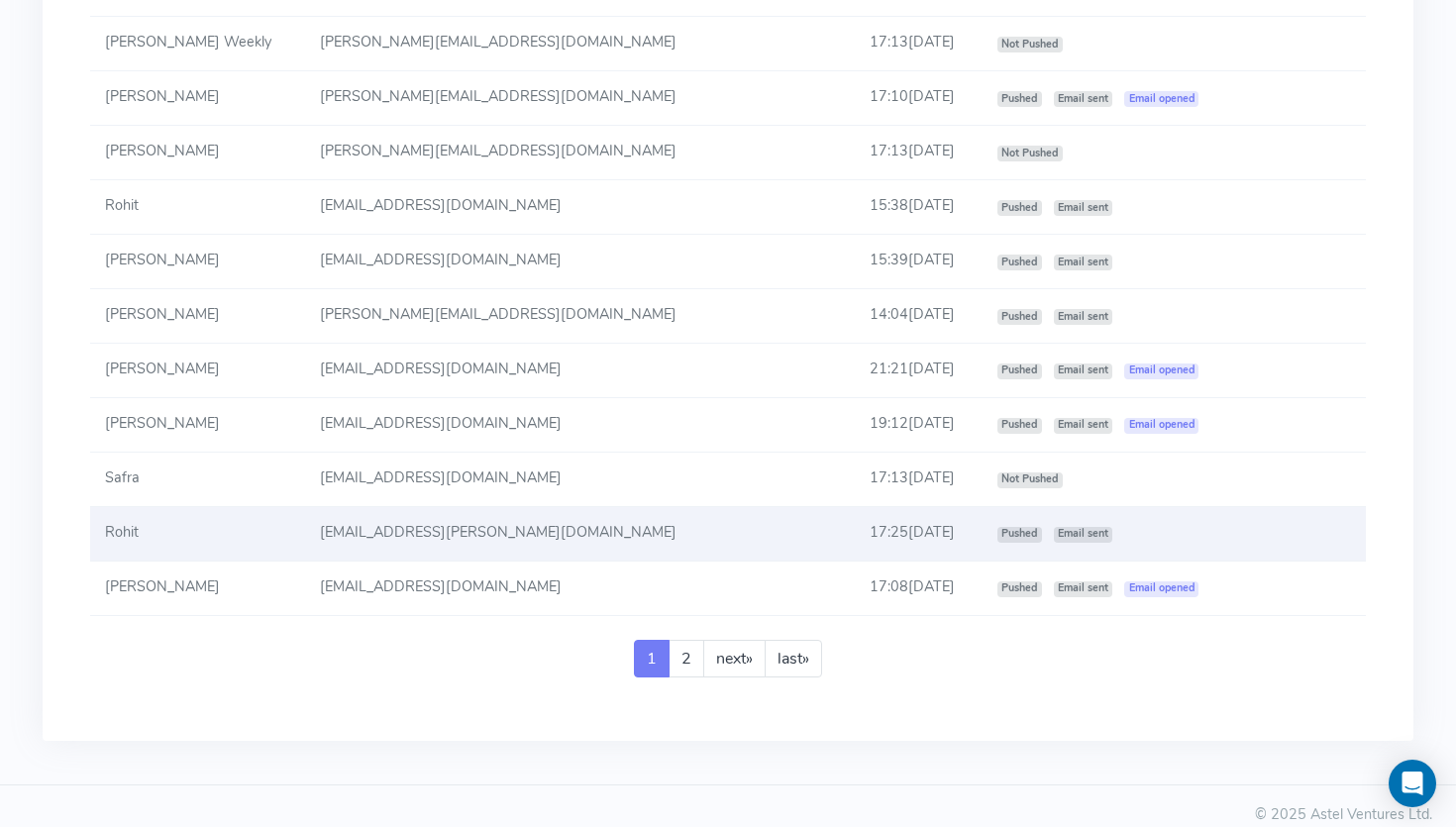 scroll, scrollTop: 2404, scrollLeft: 0, axis: vertical 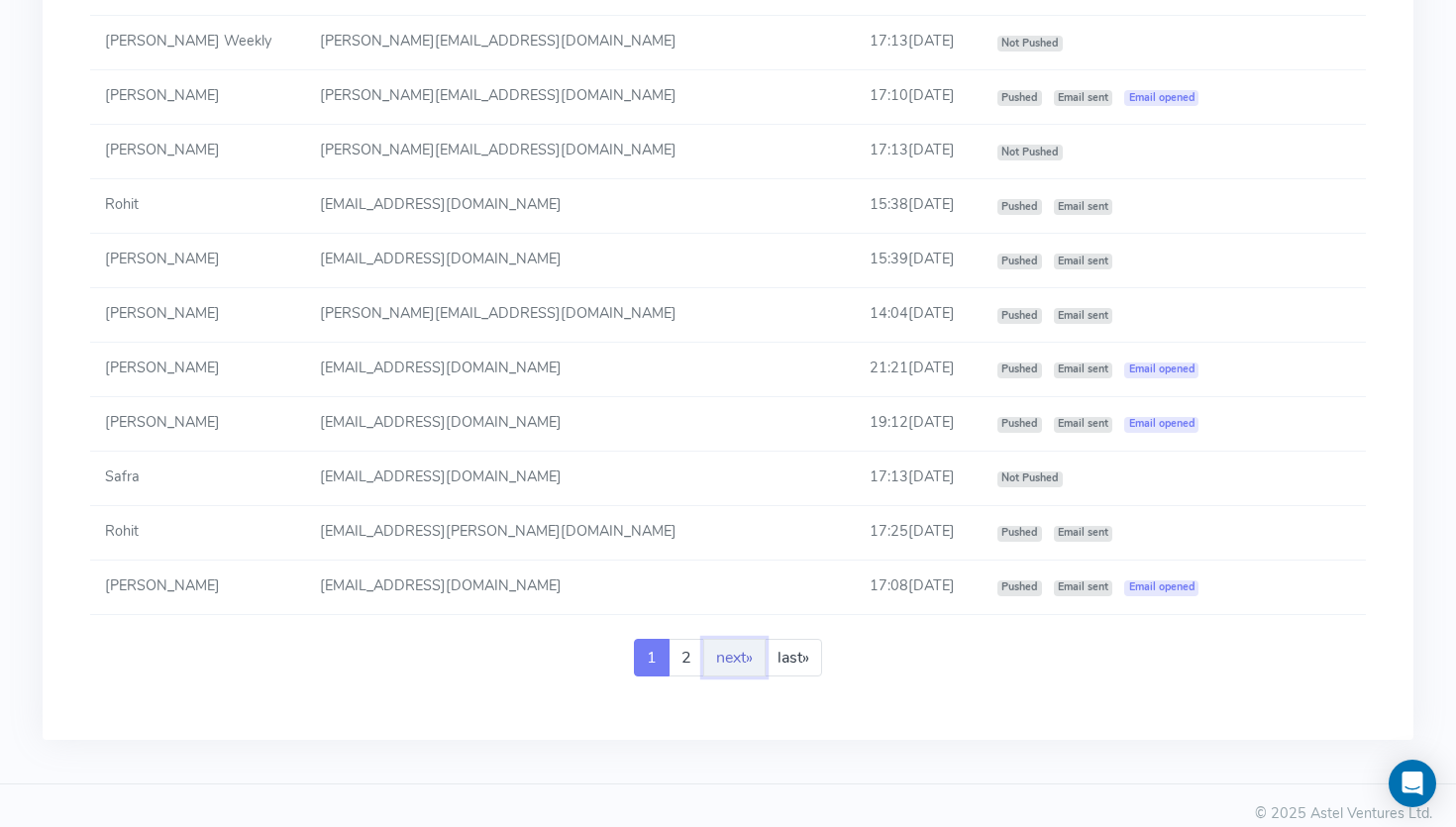 click on "next  »" at bounding box center [734, 658] 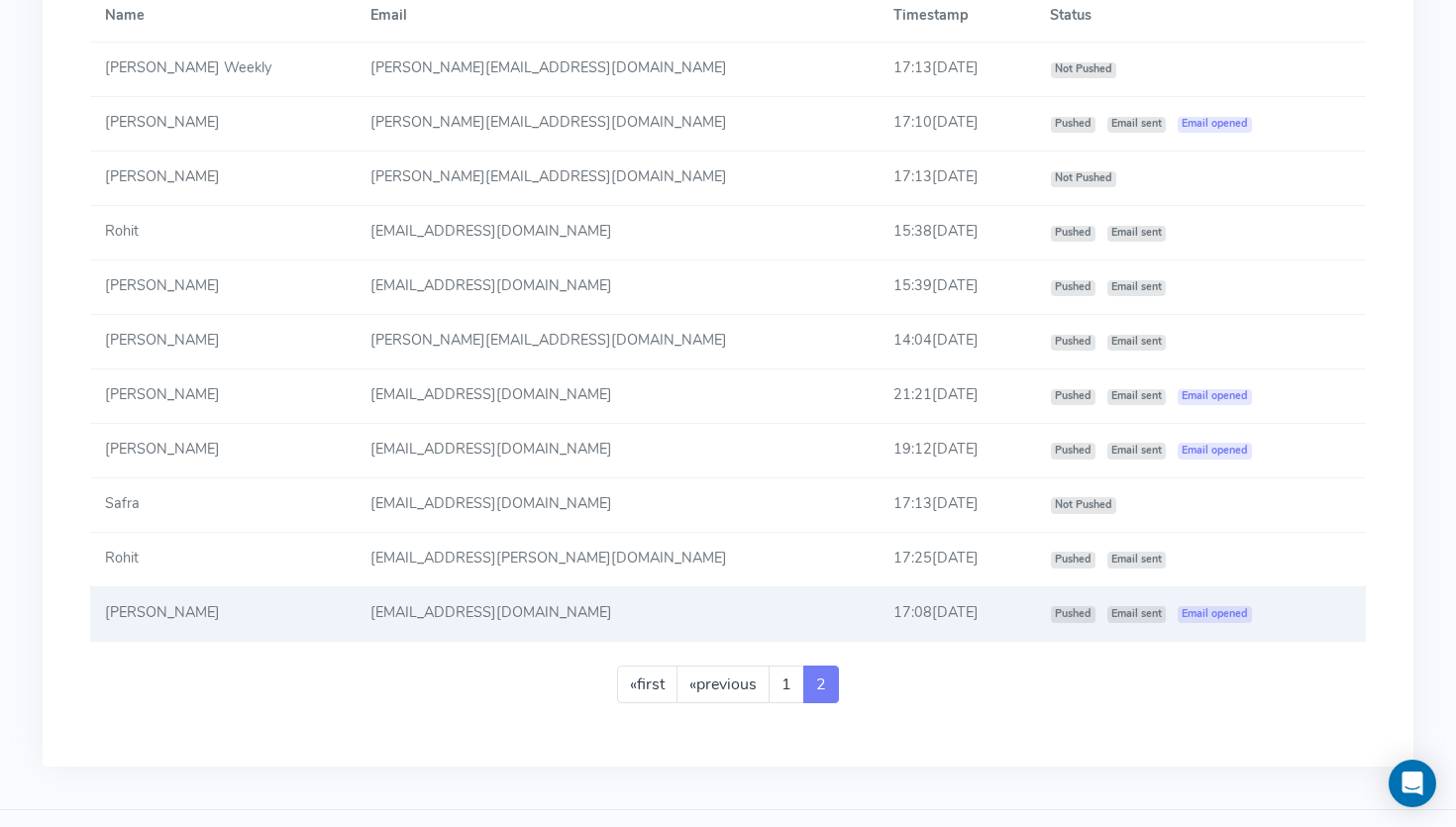 scroll, scrollTop: 1310, scrollLeft: 0, axis: vertical 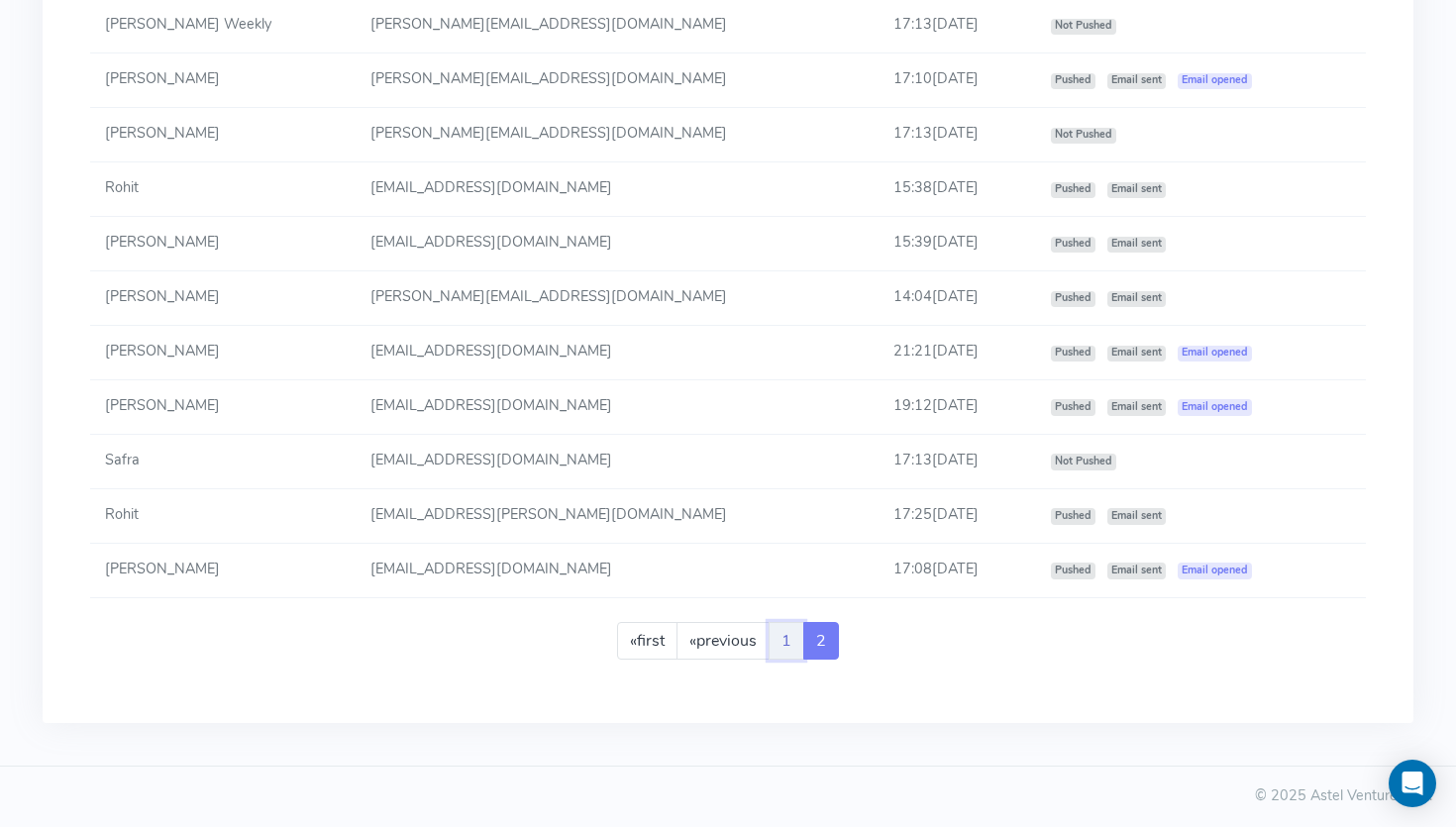 click on "1" at bounding box center (786, 641) 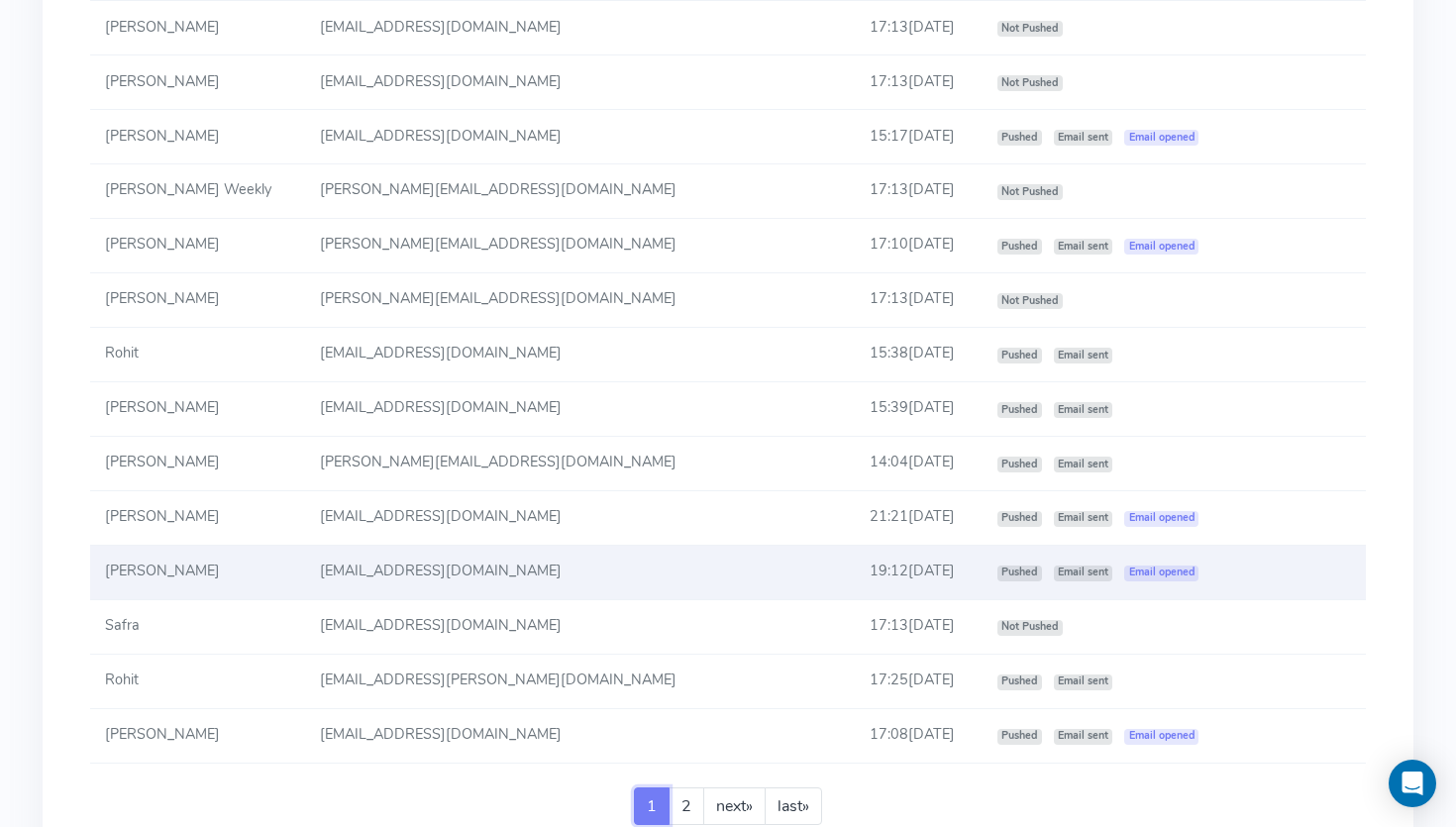 scroll, scrollTop: 1842, scrollLeft: 0, axis: vertical 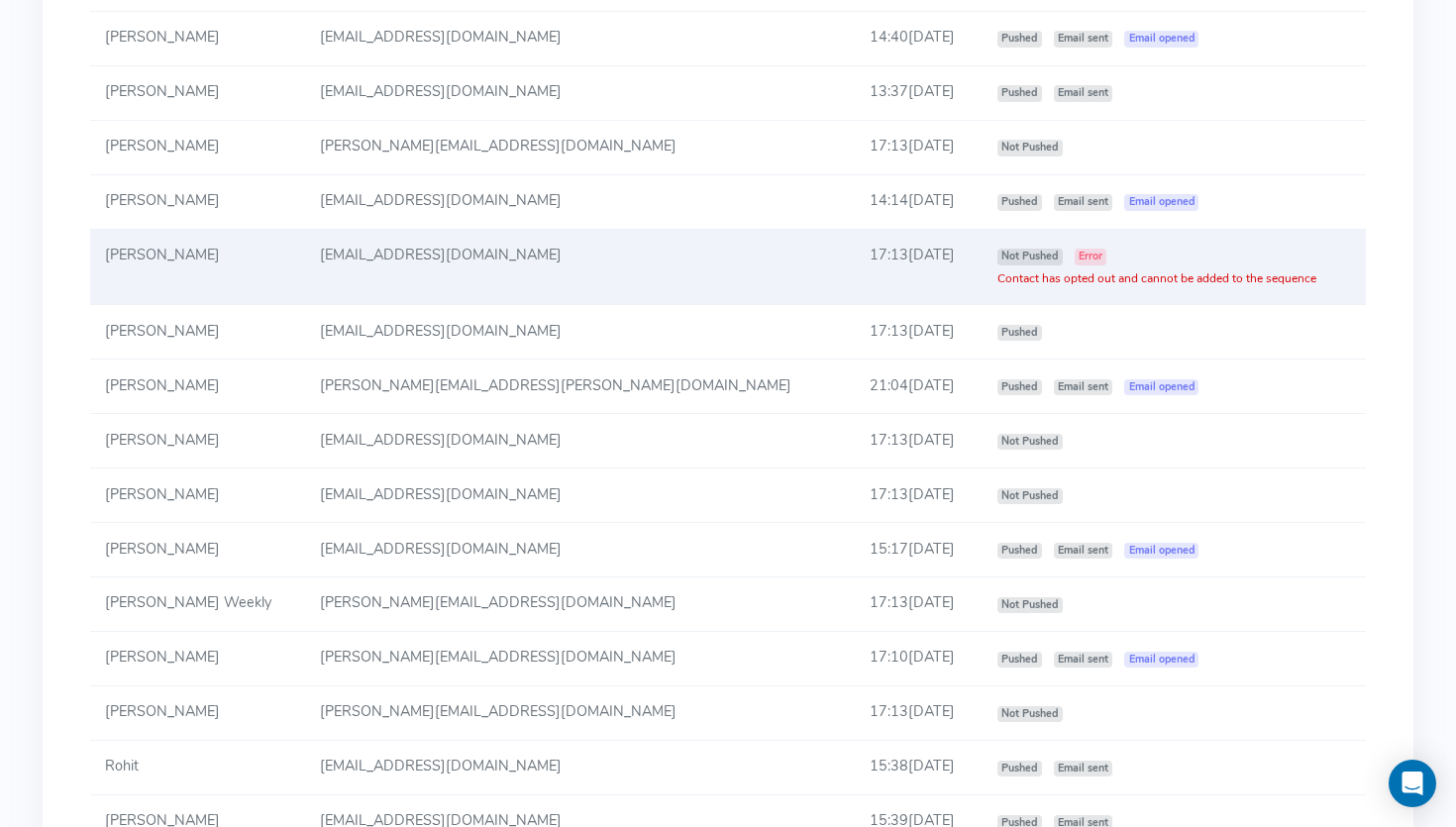 click on "Contact has opted out and cannot be added to the sequence" 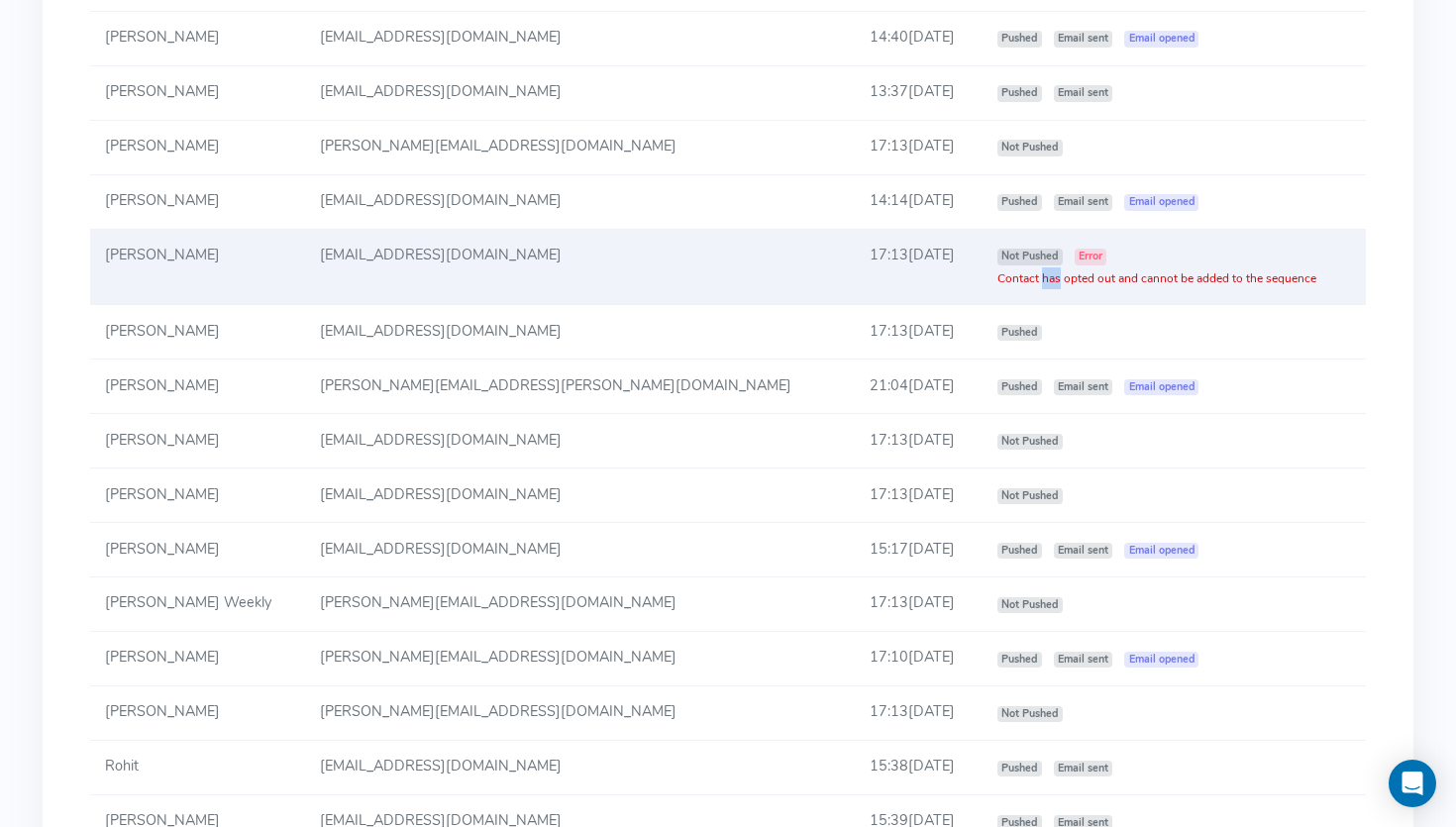 click on "Contact has opted out and cannot be added to the sequence" 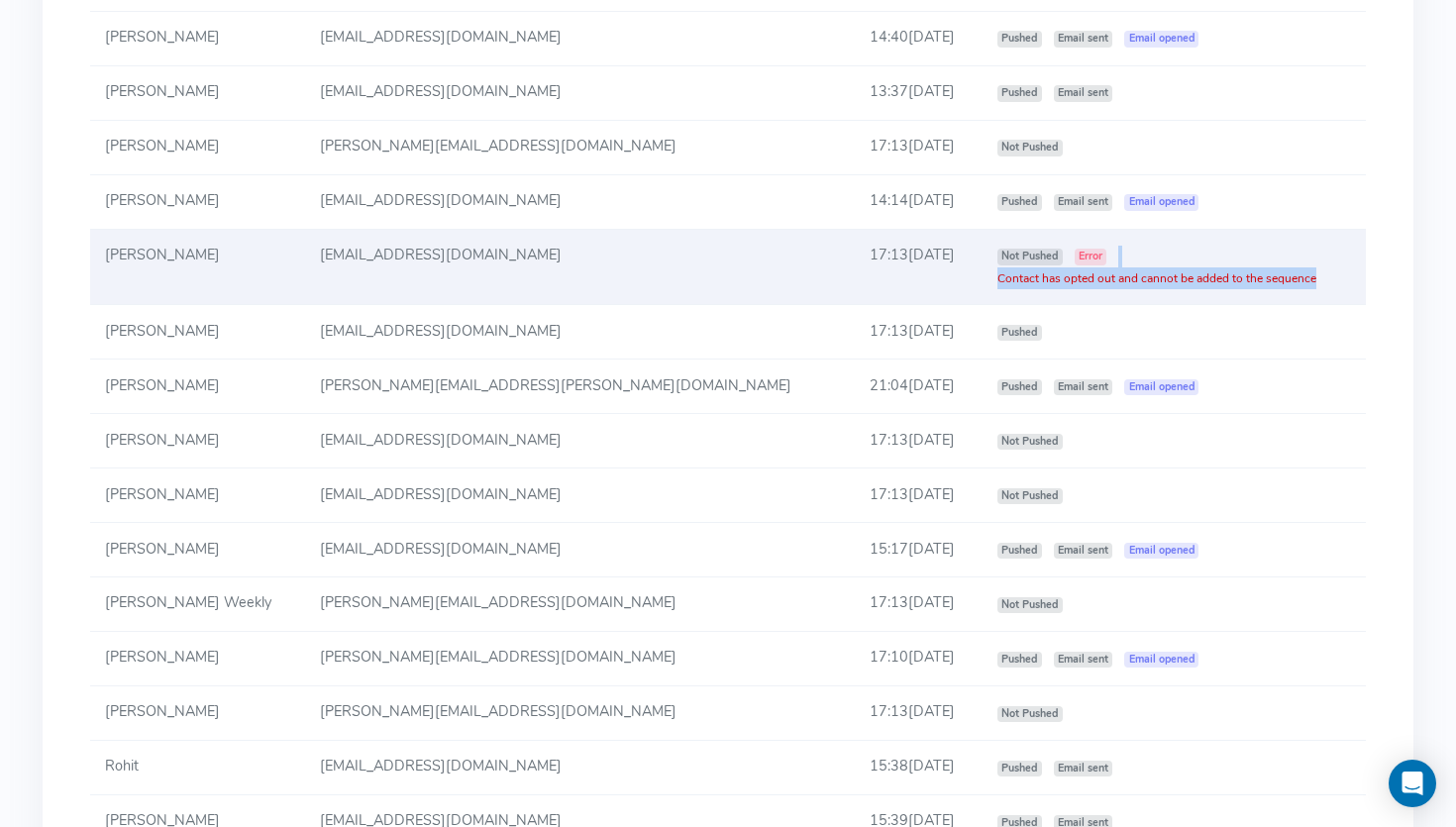 click on "Contact has opted out and cannot be added to the sequence" 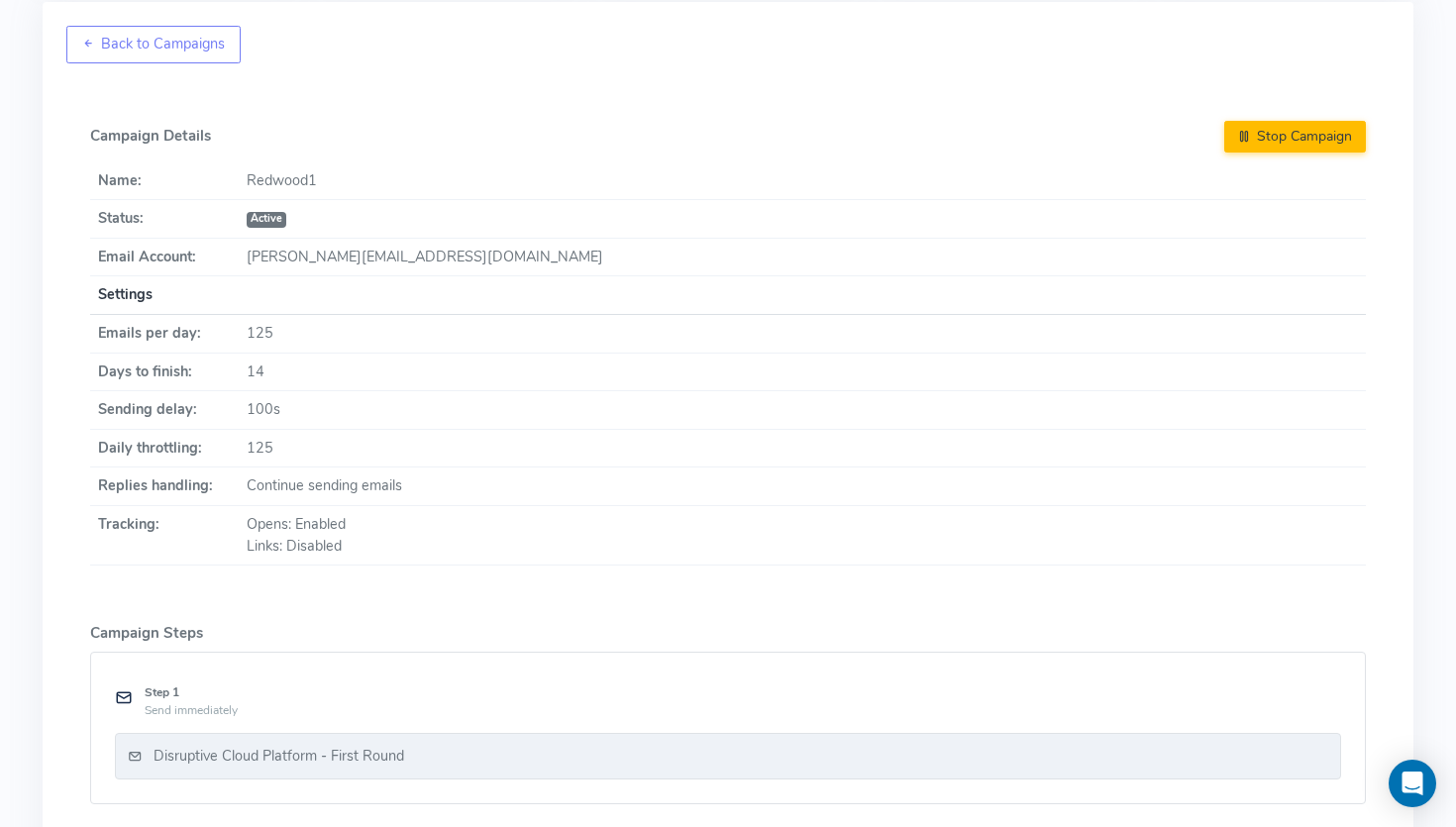 scroll, scrollTop: 0, scrollLeft: 0, axis: both 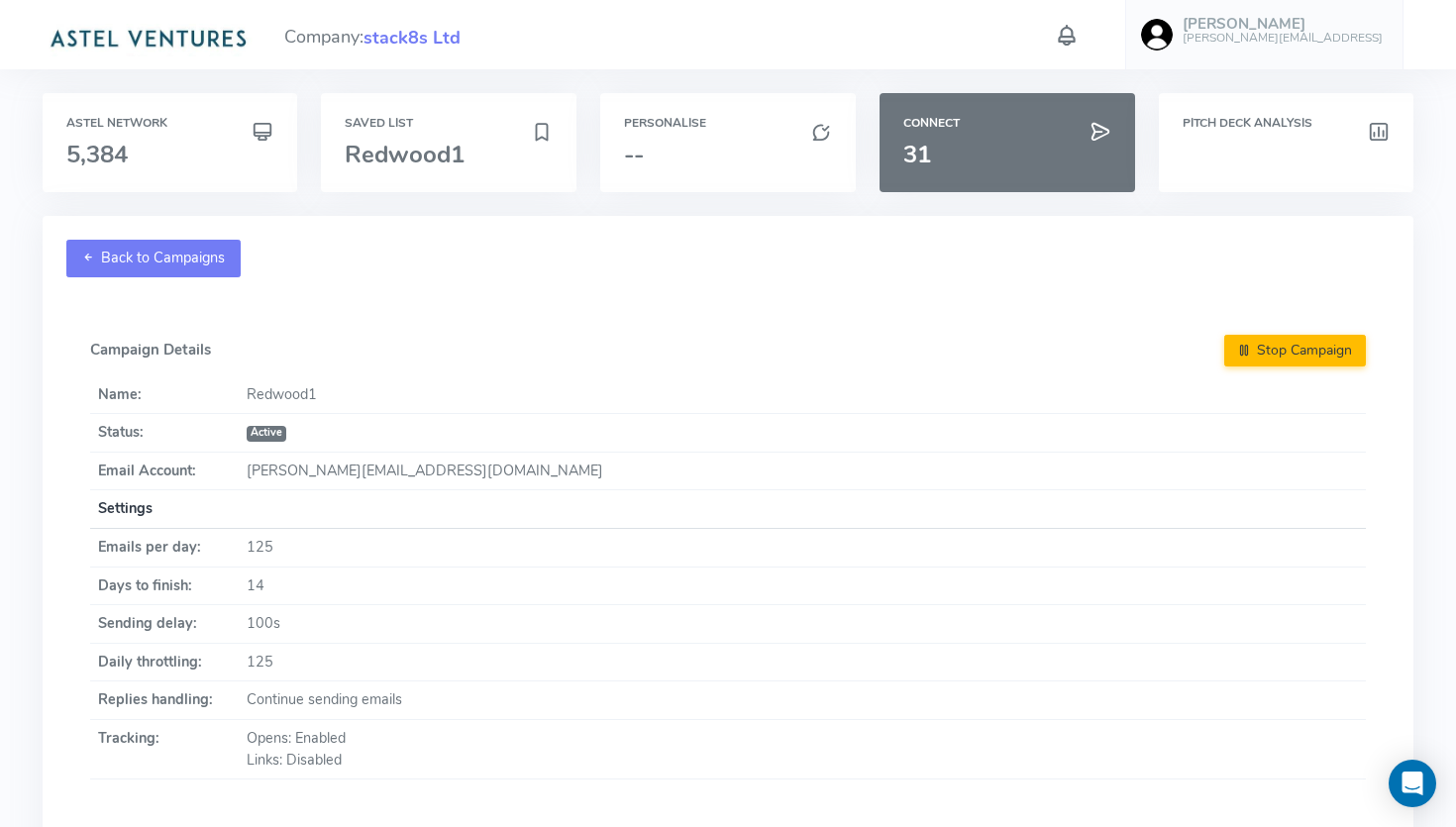 click on "Back to Campaigns" 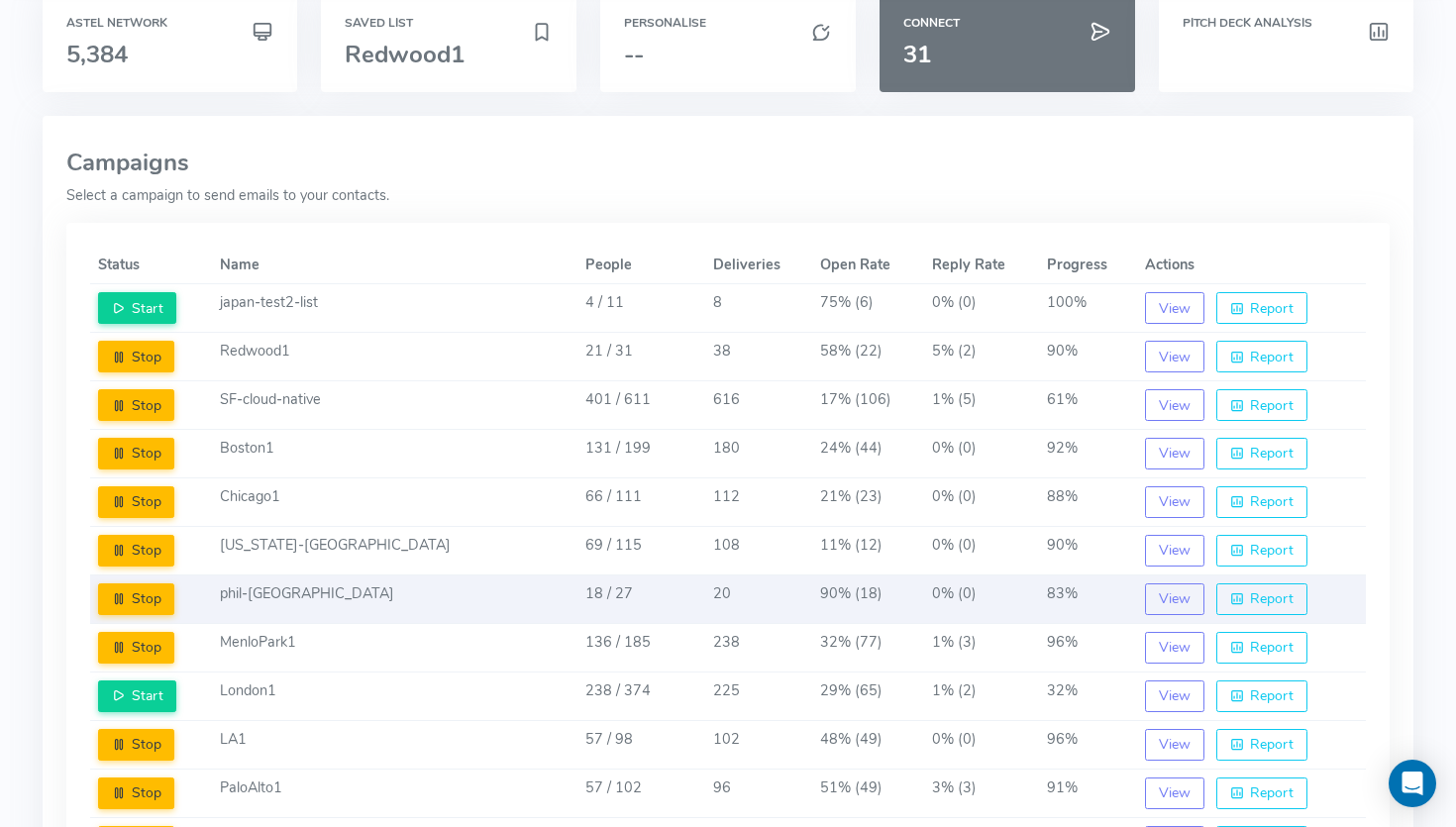 scroll, scrollTop: 193, scrollLeft: 0, axis: vertical 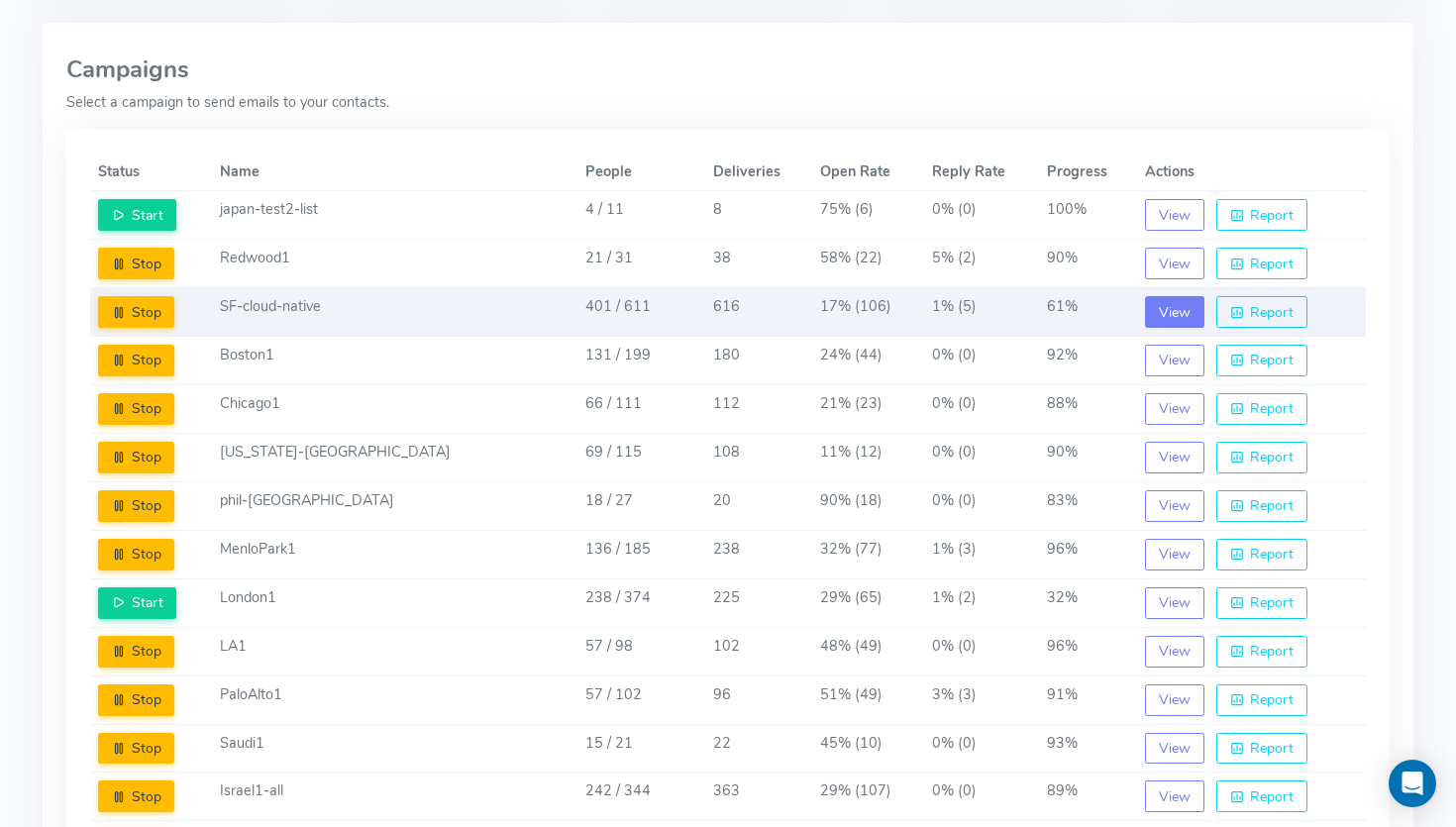 click on "View" at bounding box center [1175, 312] 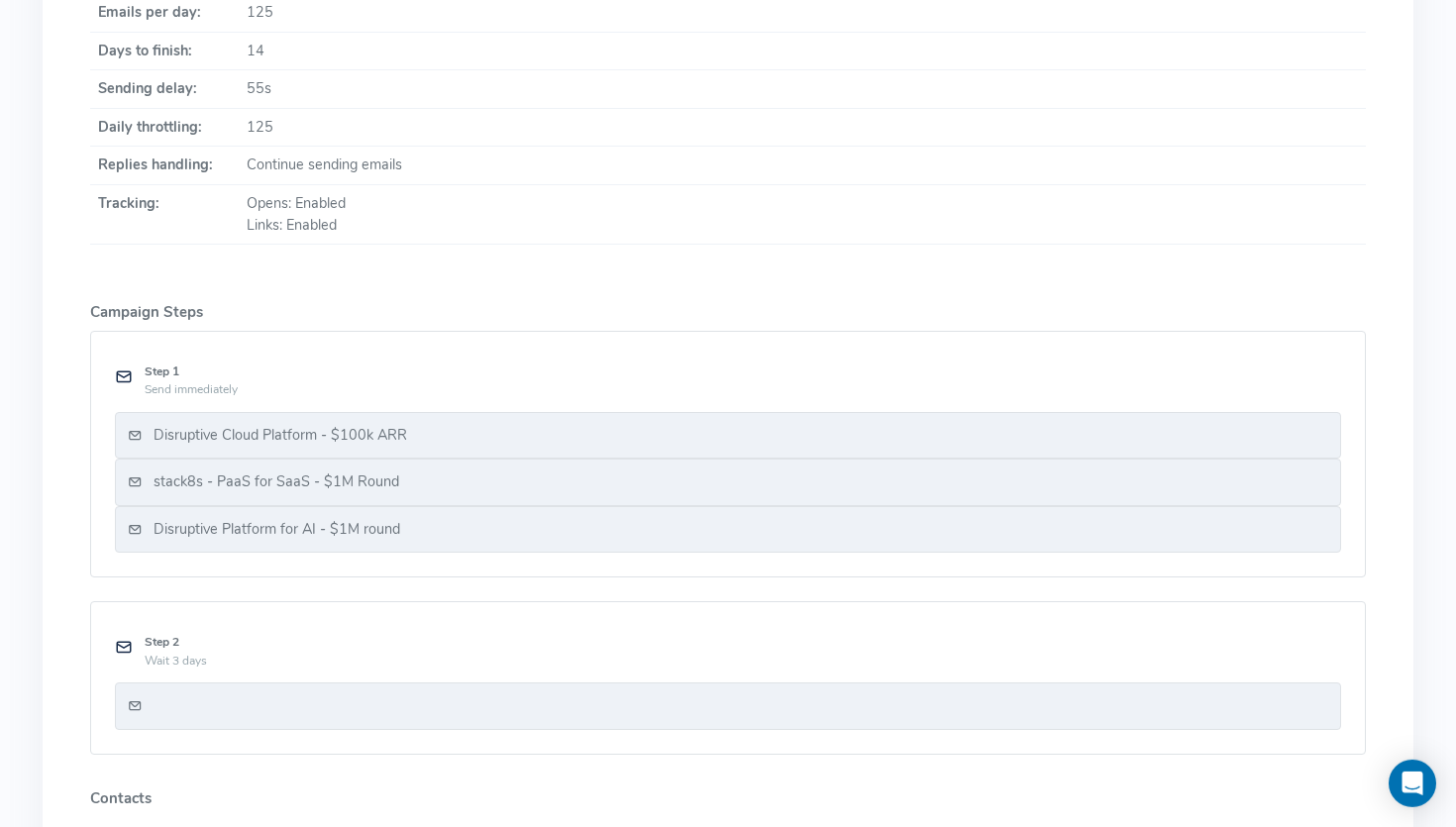 scroll, scrollTop: 0, scrollLeft: 0, axis: both 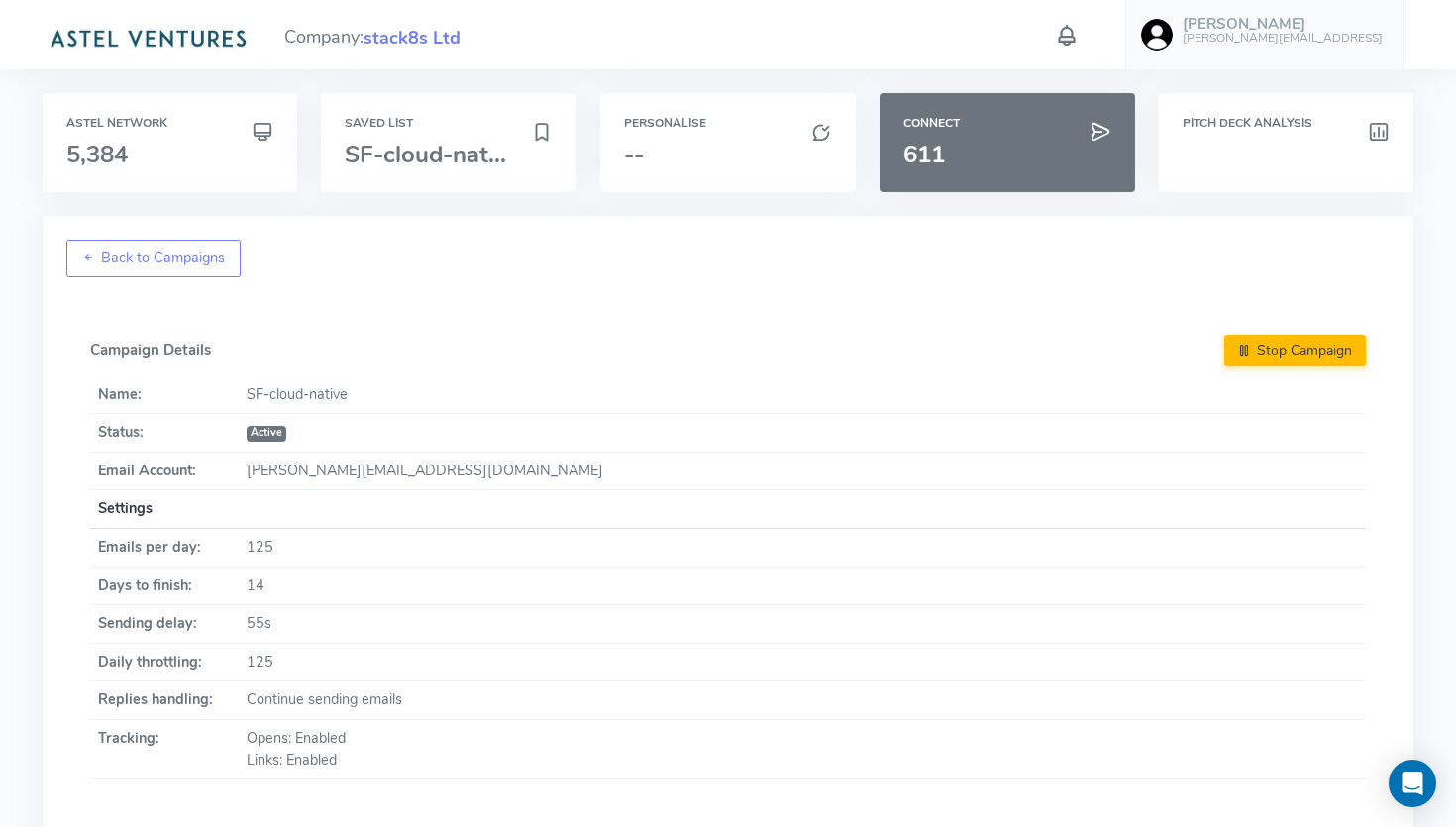 click on "SF-cloud-native" at bounding box center (802, 395) 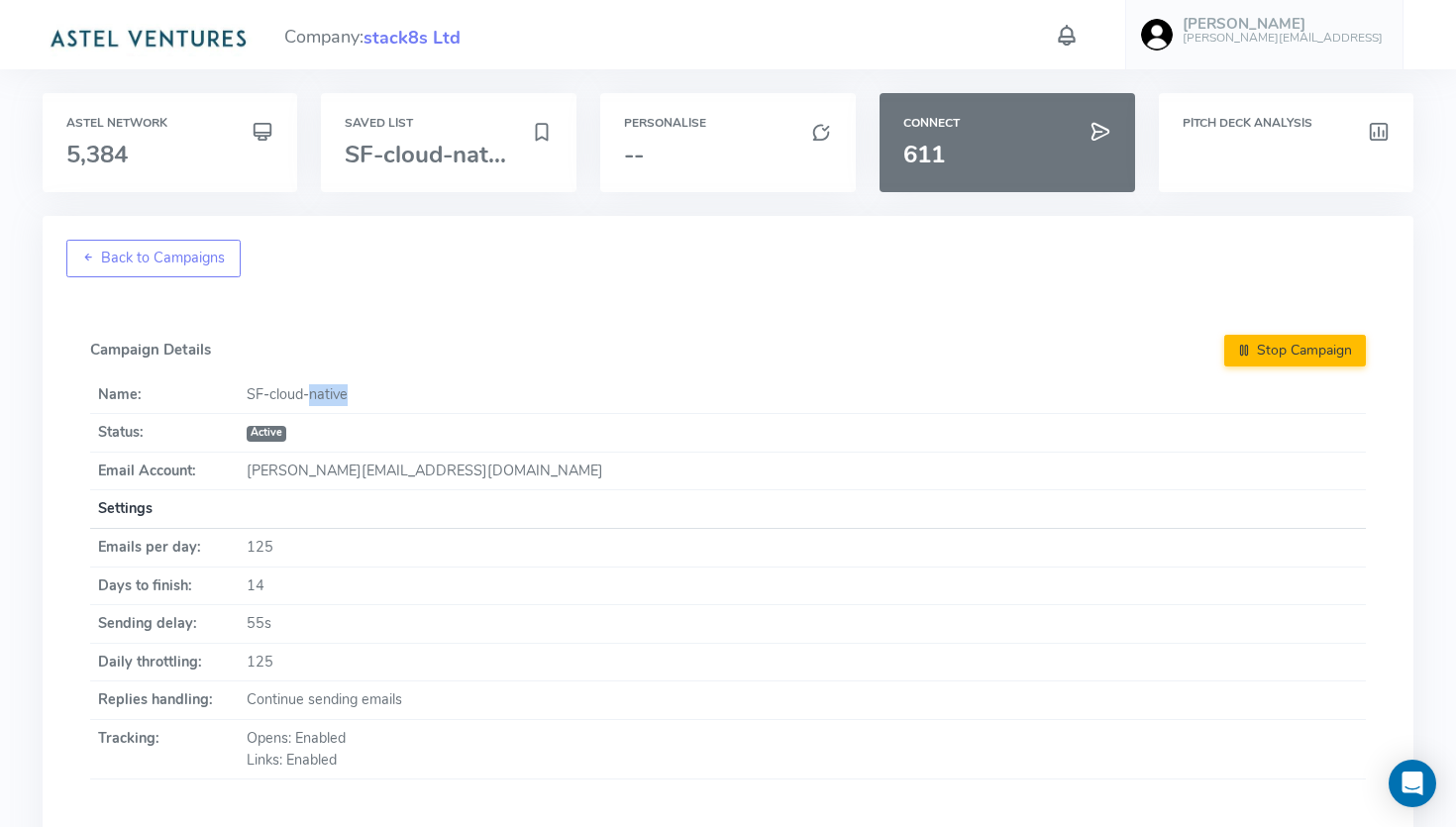 click on "SF-cloud-native" at bounding box center [802, 395] 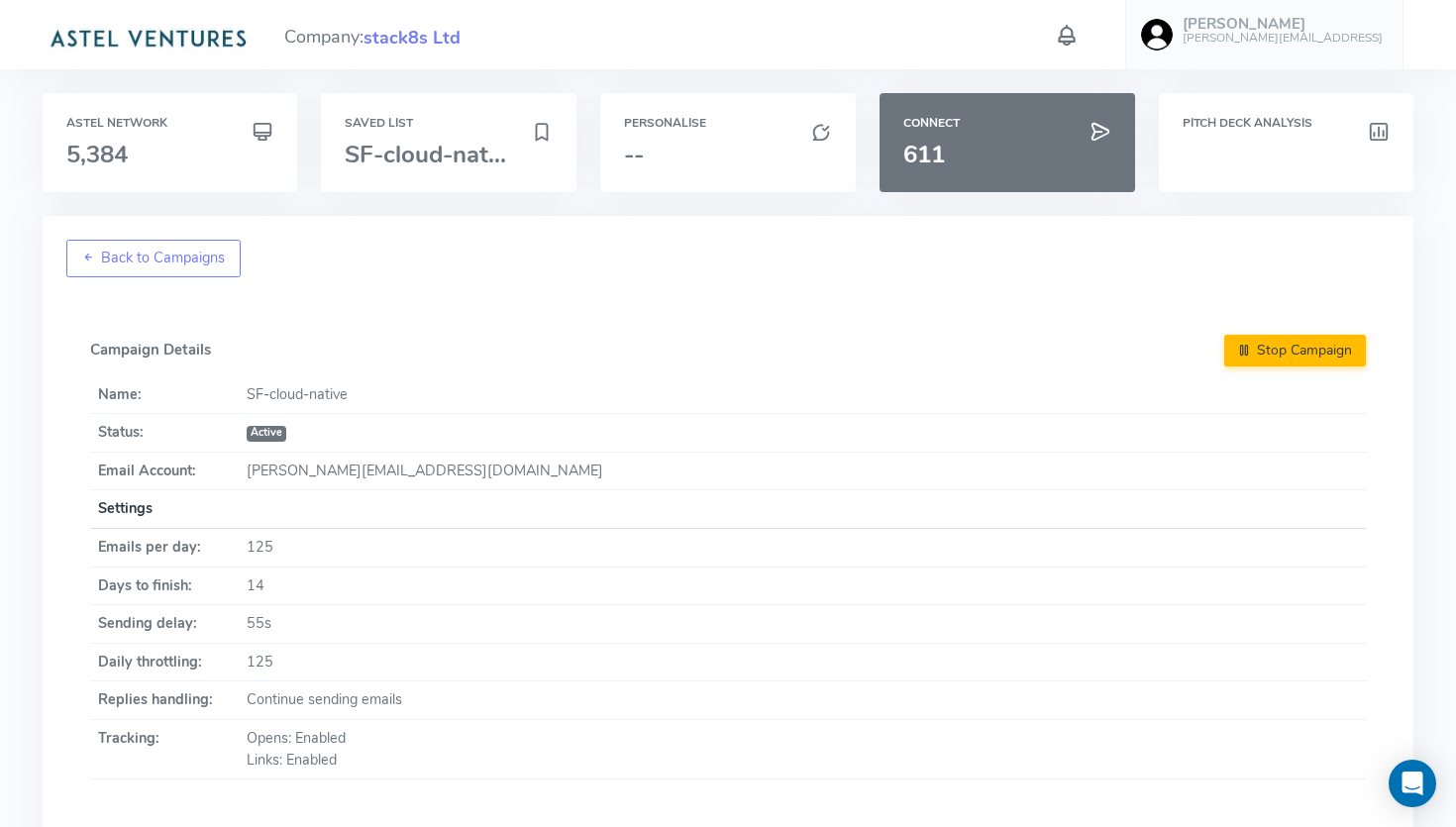 click on "SF-cloud-native" at bounding box center [802, 395] 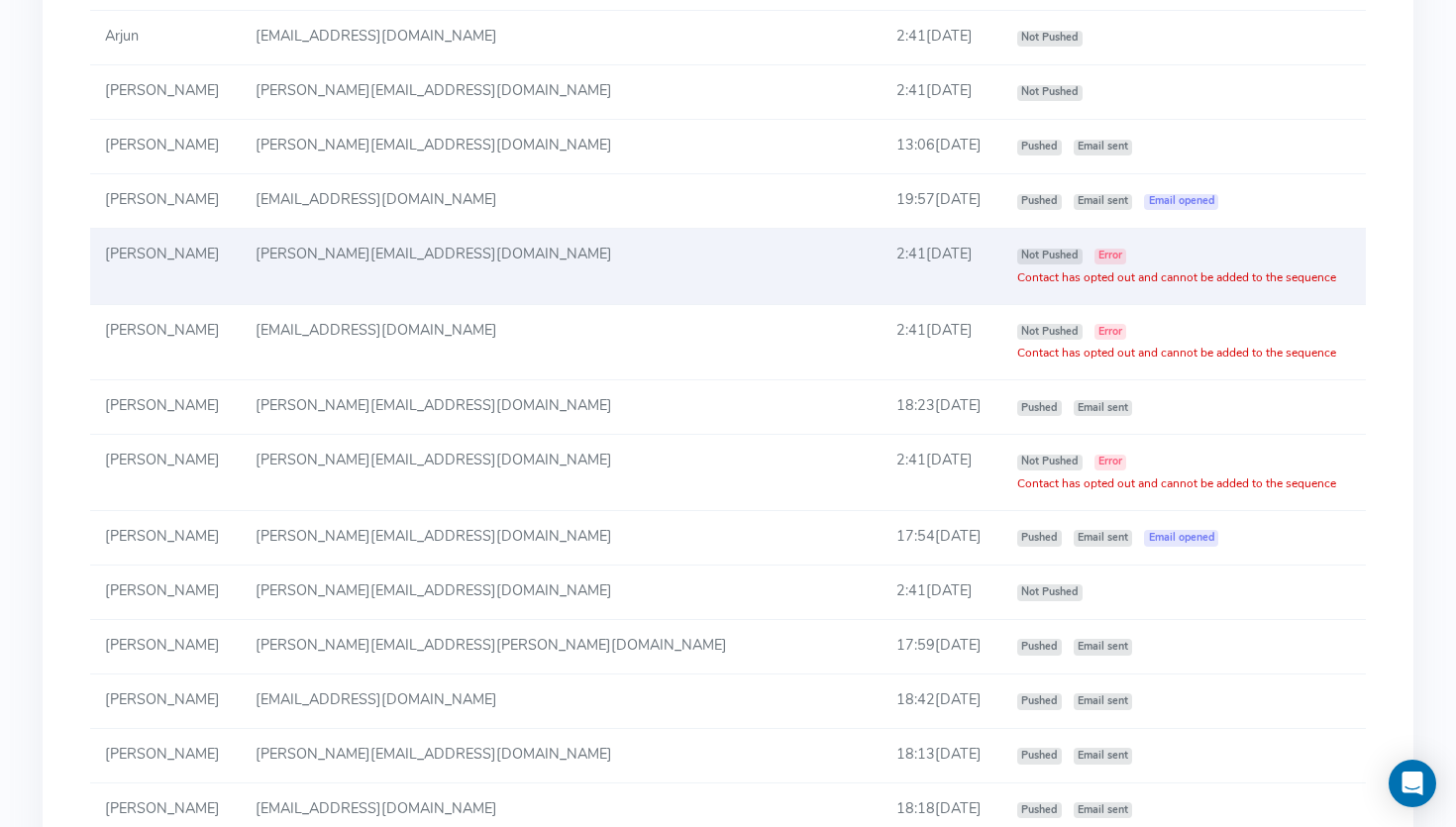 scroll, scrollTop: 1817, scrollLeft: 0, axis: vertical 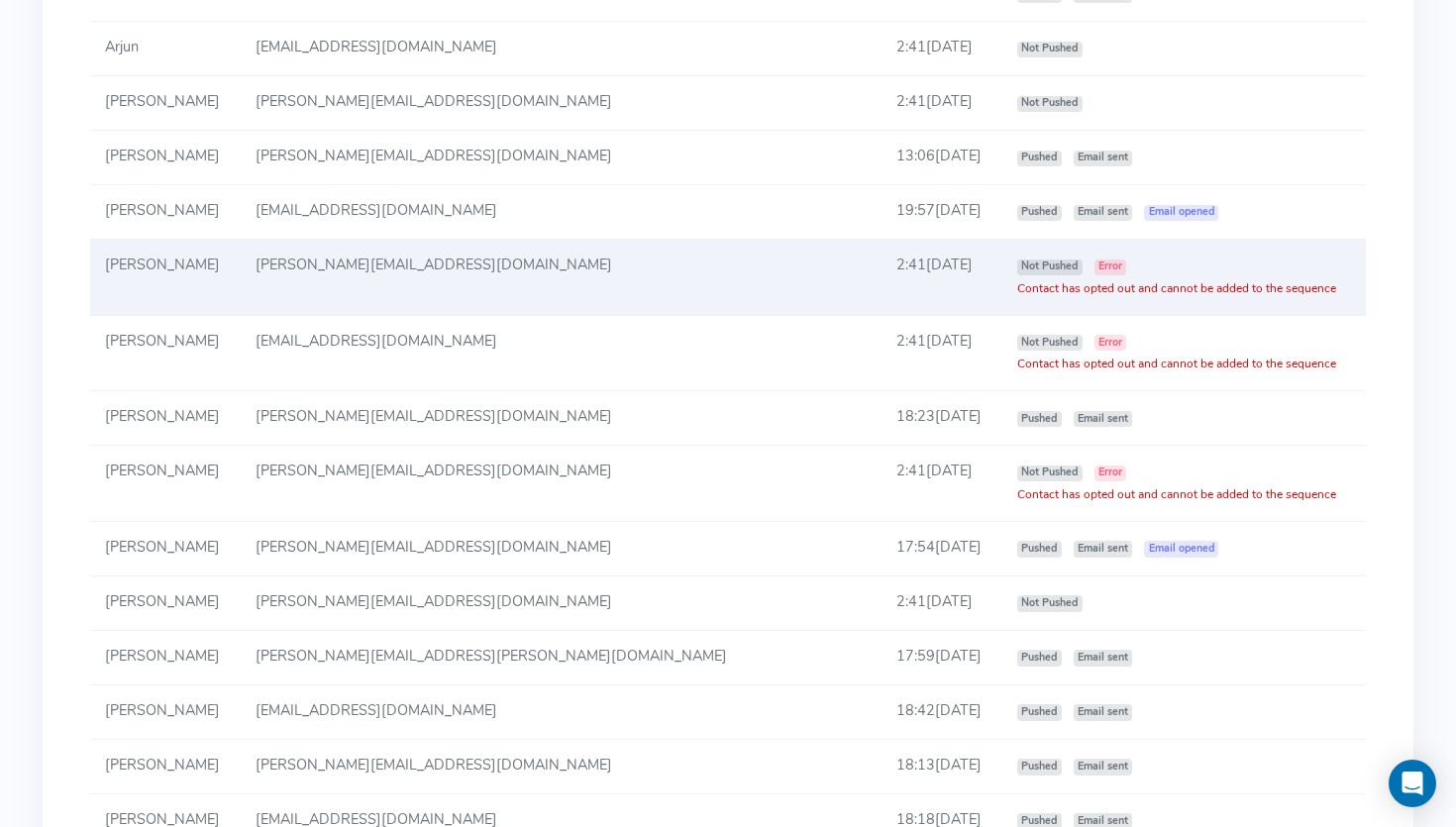 click on "[PERSON_NAME][EMAIL_ADDRESS][DOMAIN_NAME]" at bounding box center (561, 277) 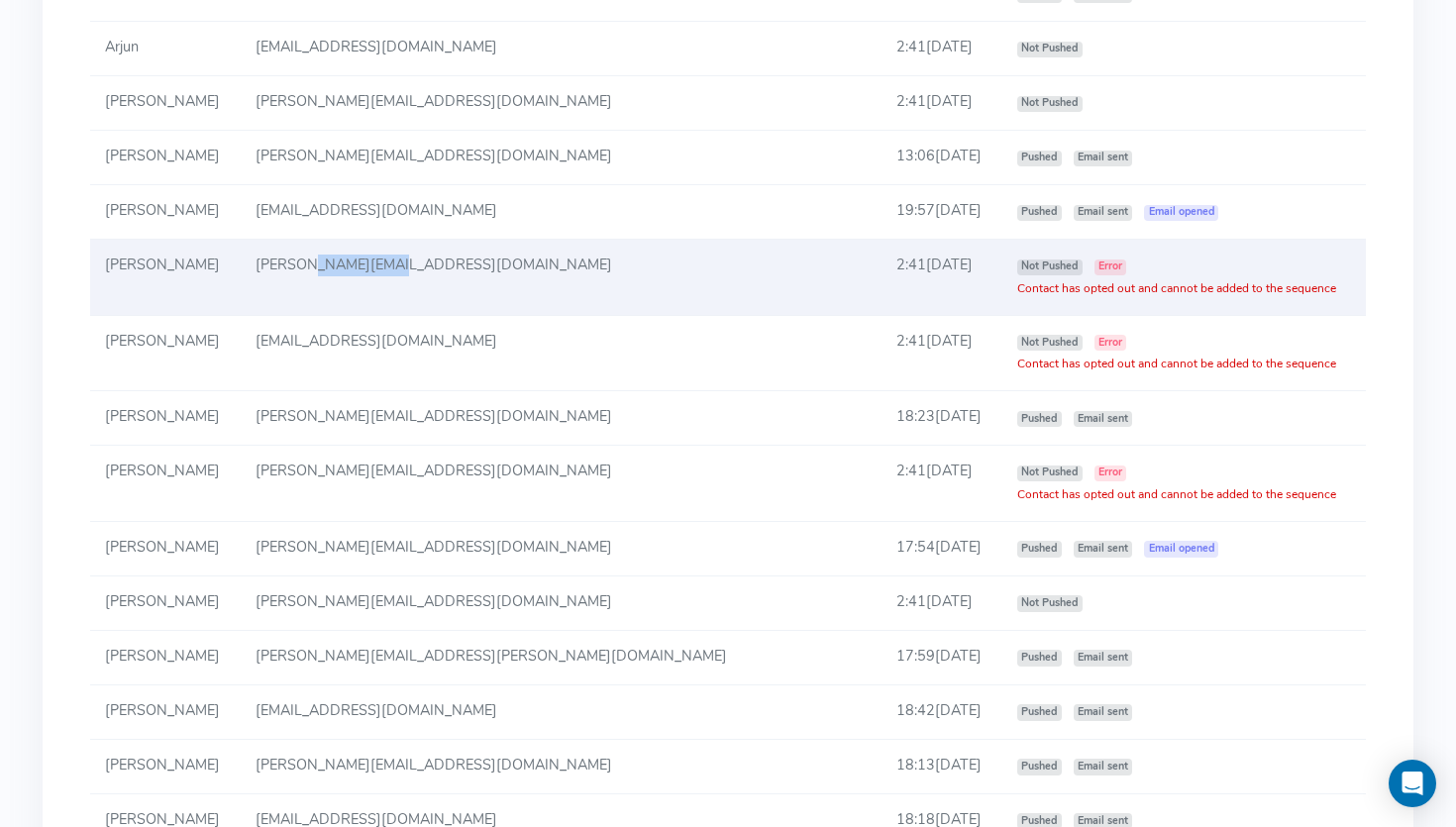click on "[PERSON_NAME][EMAIL_ADDRESS][DOMAIN_NAME]" at bounding box center [561, 277] 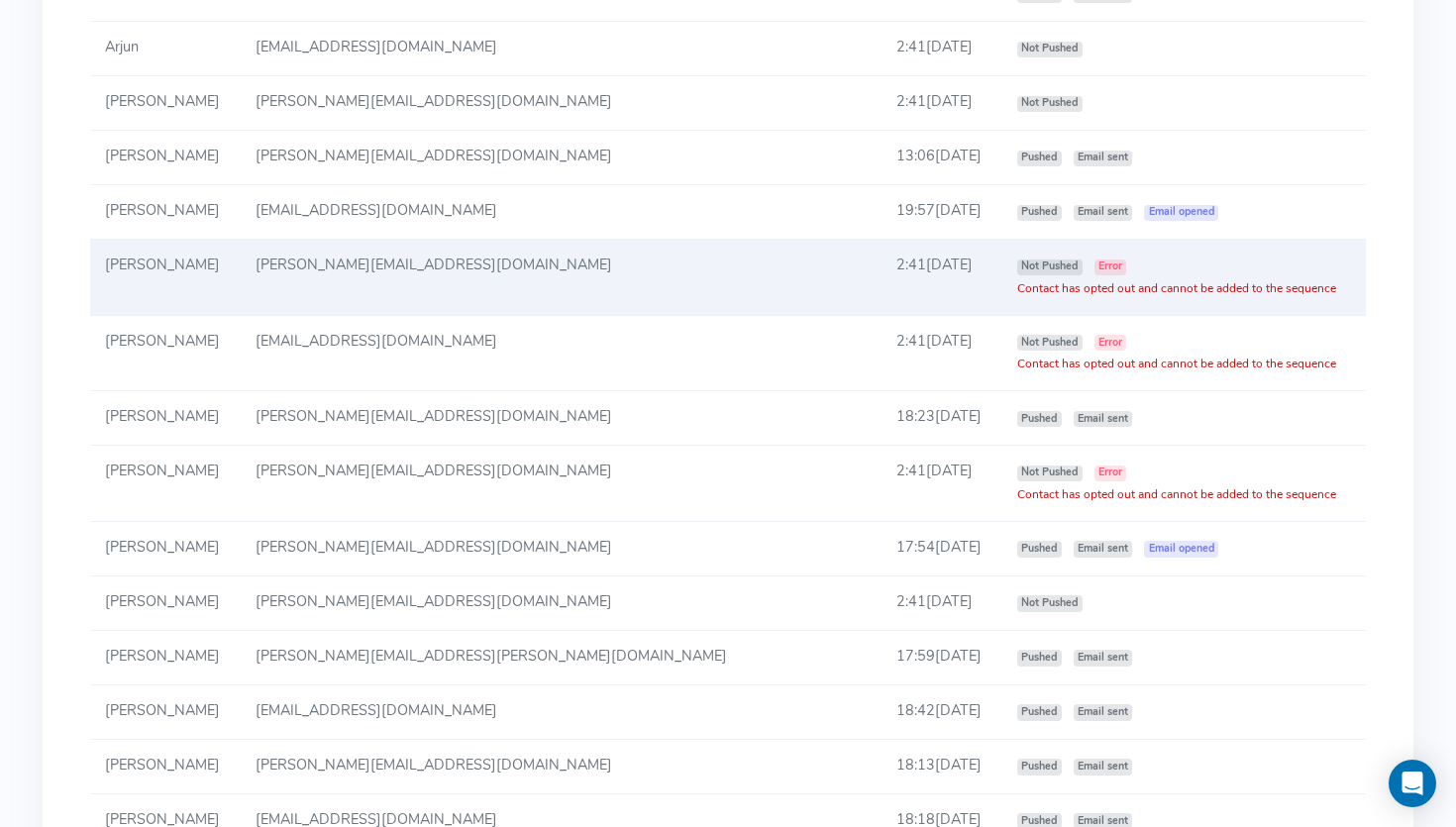 click on "[PERSON_NAME][EMAIL_ADDRESS][DOMAIN_NAME]" at bounding box center (561, 277) 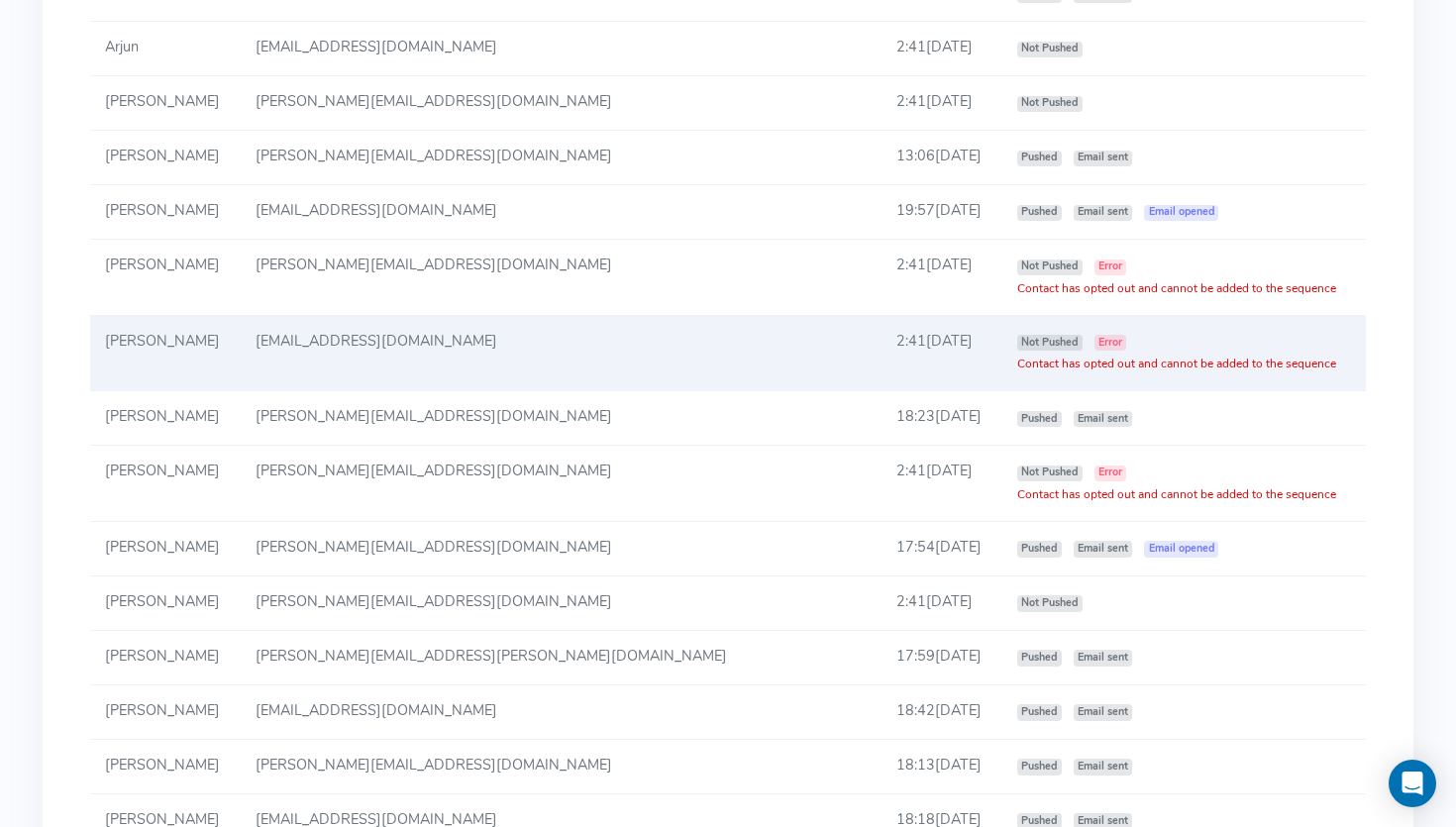 click on "[EMAIL_ADDRESS][DOMAIN_NAME]" at bounding box center (561, 353) 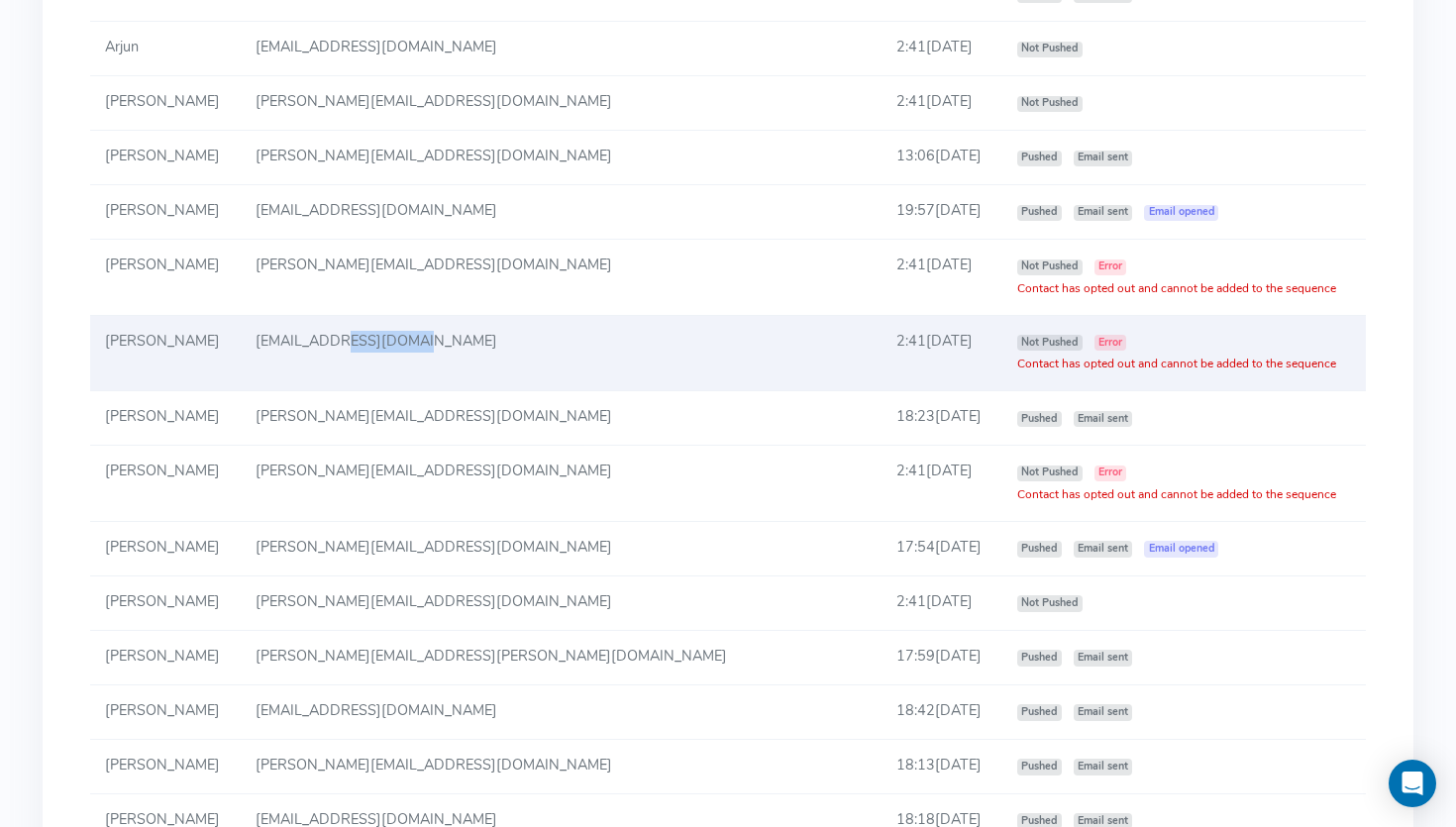 click on "[EMAIL_ADDRESS][DOMAIN_NAME]" at bounding box center [561, 353] 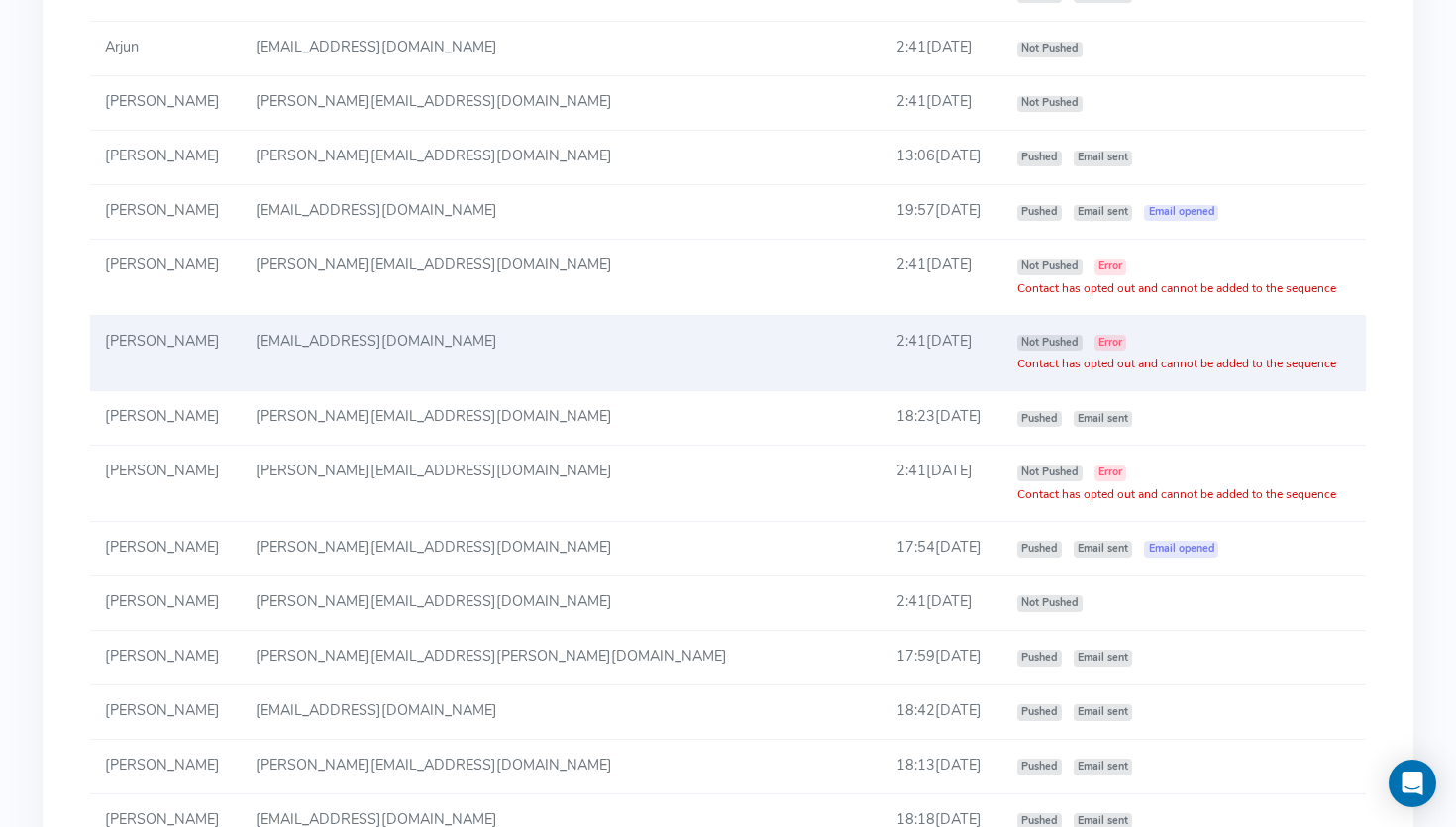 click on "[EMAIL_ADDRESS][DOMAIN_NAME]" at bounding box center [561, 353] 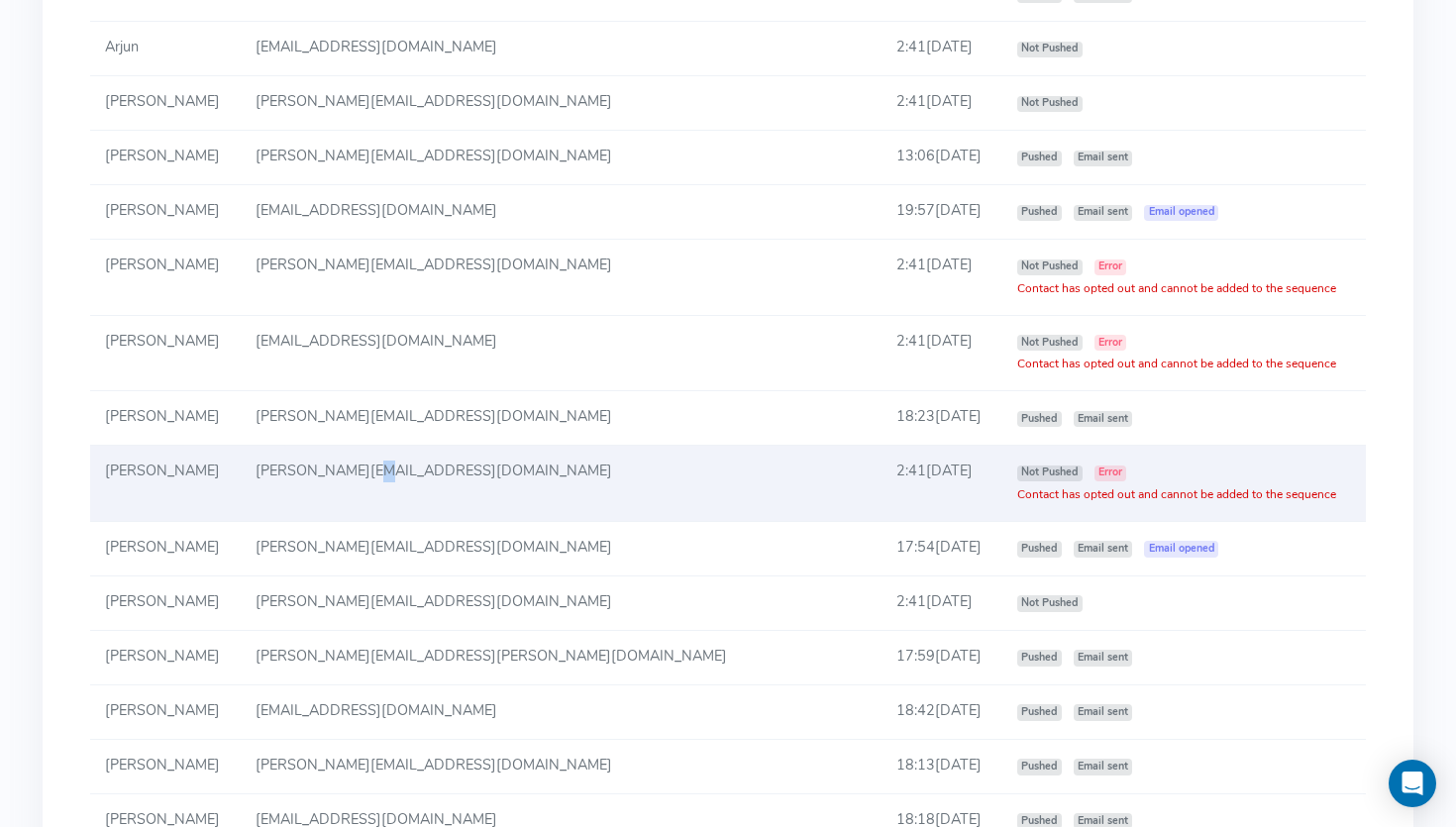 click on "[PERSON_NAME][EMAIL_ADDRESS][DOMAIN_NAME]" at bounding box center [561, 483] 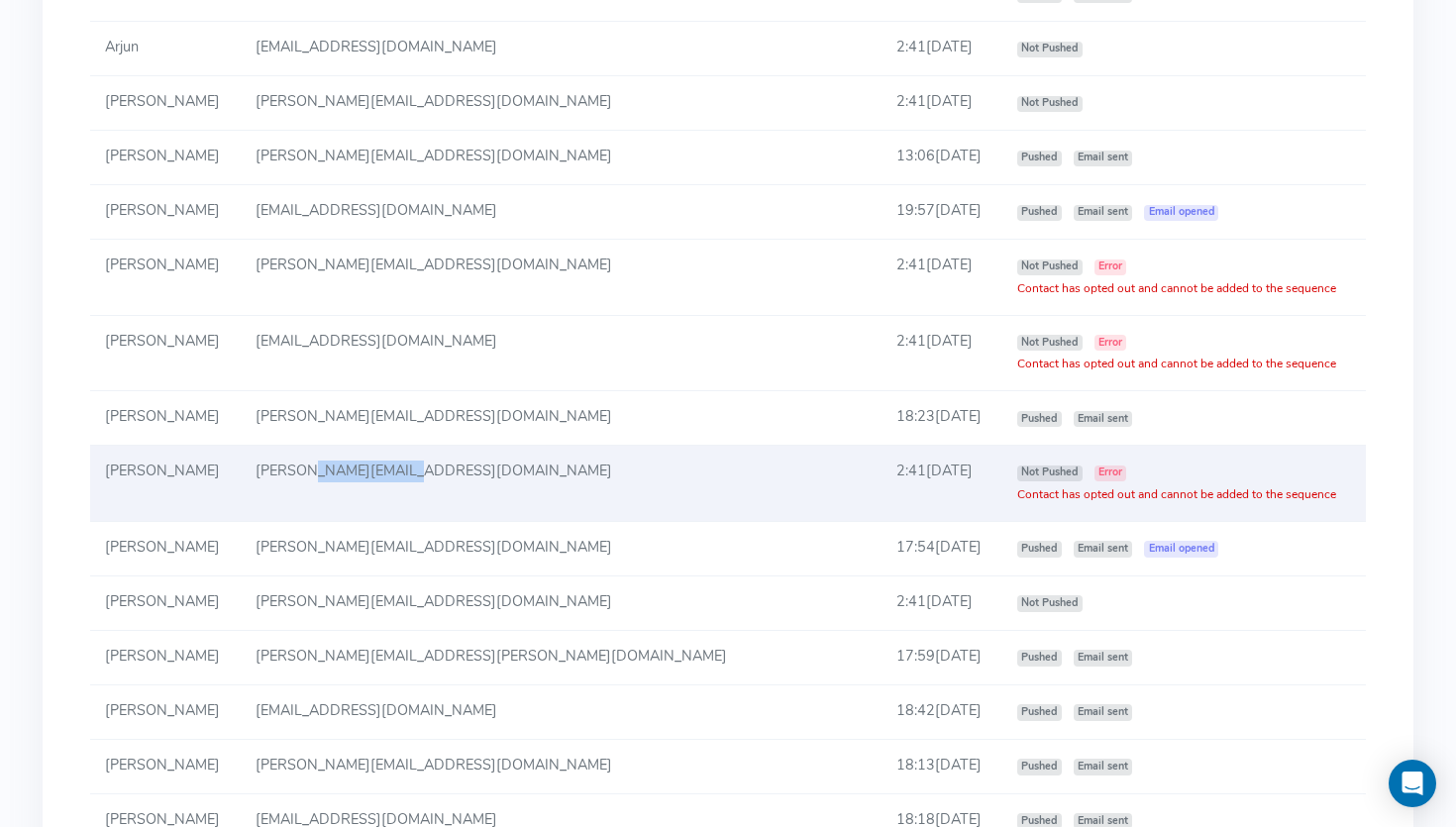 click on "[PERSON_NAME][EMAIL_ADDRESS][DOMAIN_NAME]" at bounding box center [561, 483] 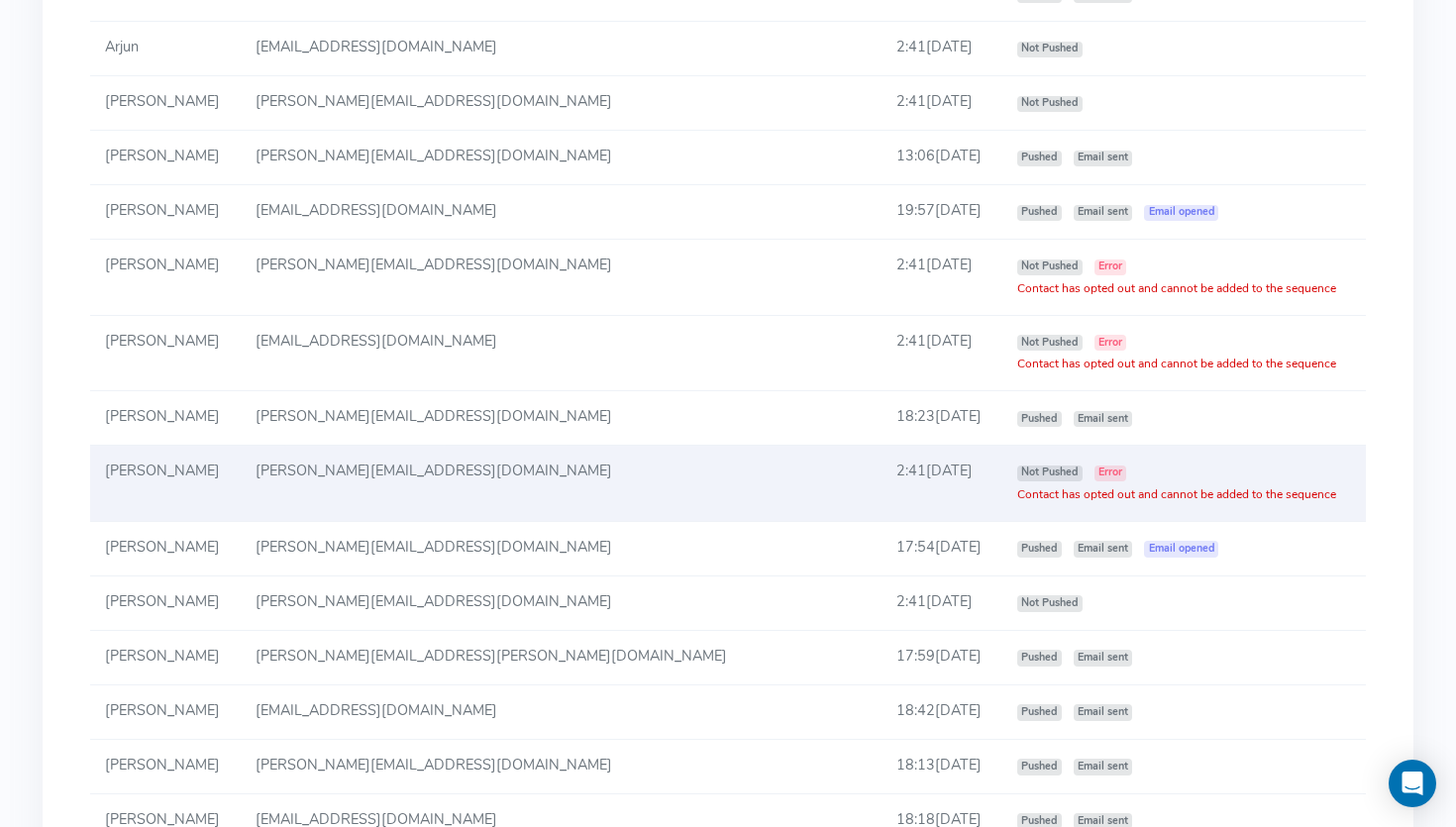 click on "[PERSON_NAME][EMAIL_ADDRESS][DOMAIN_NAME]" at bounding box center (561, 483) 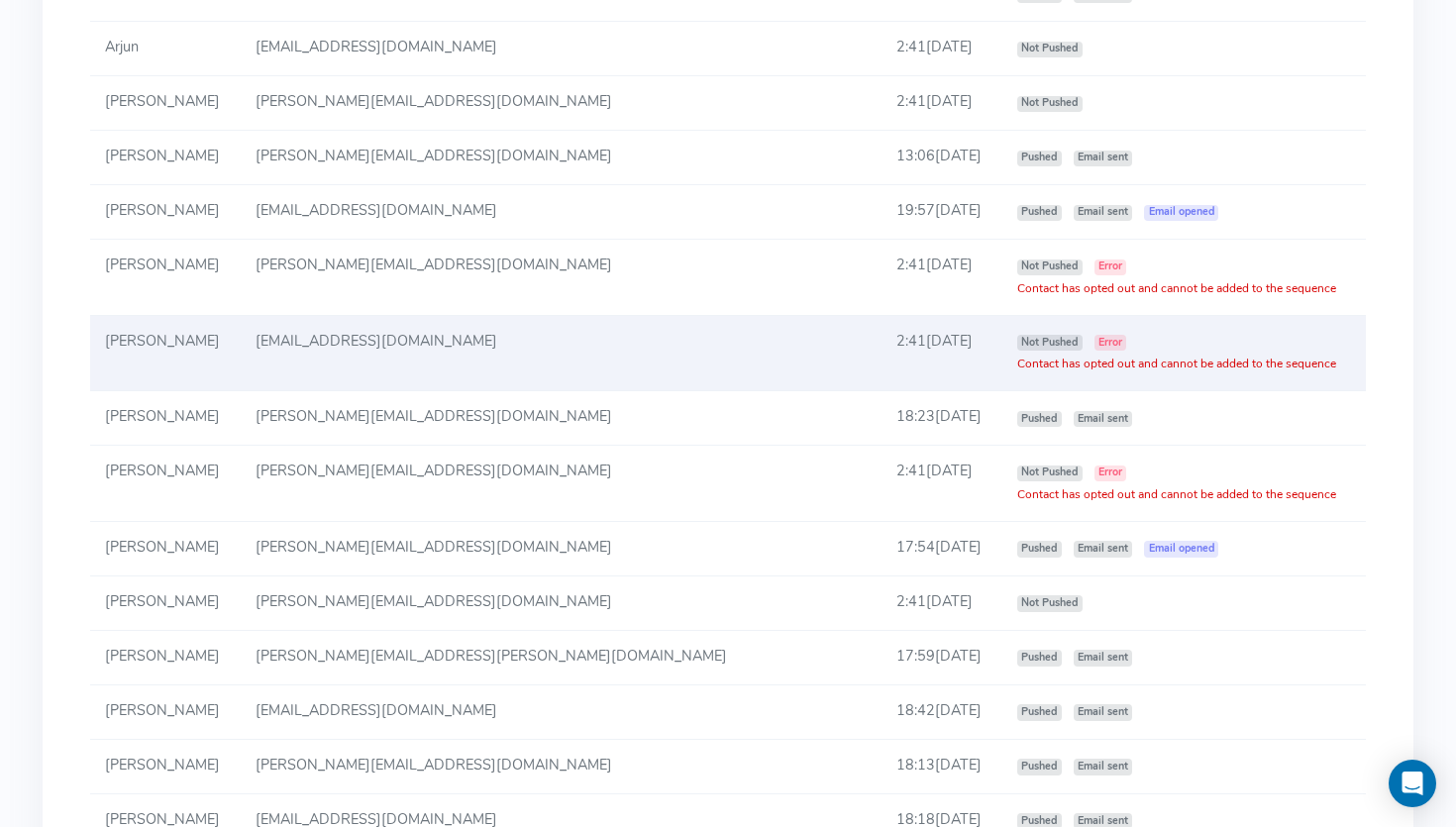 click on "Not Pushed Error Contact has opted out and cannot be added to the sequence" at bounding box center [1177, 353] 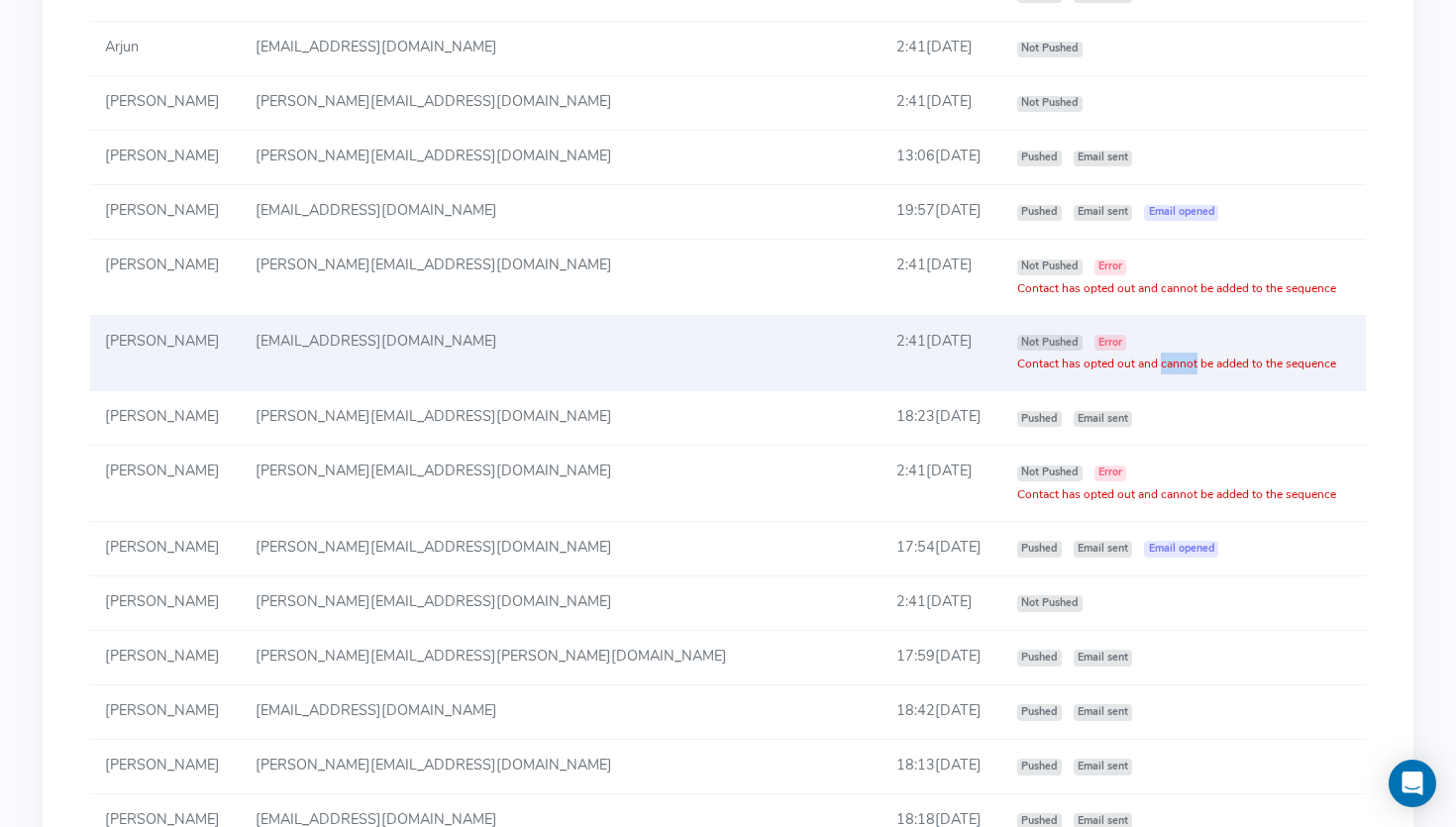 click on "Contact has opted out and cannot be added to the sequence" 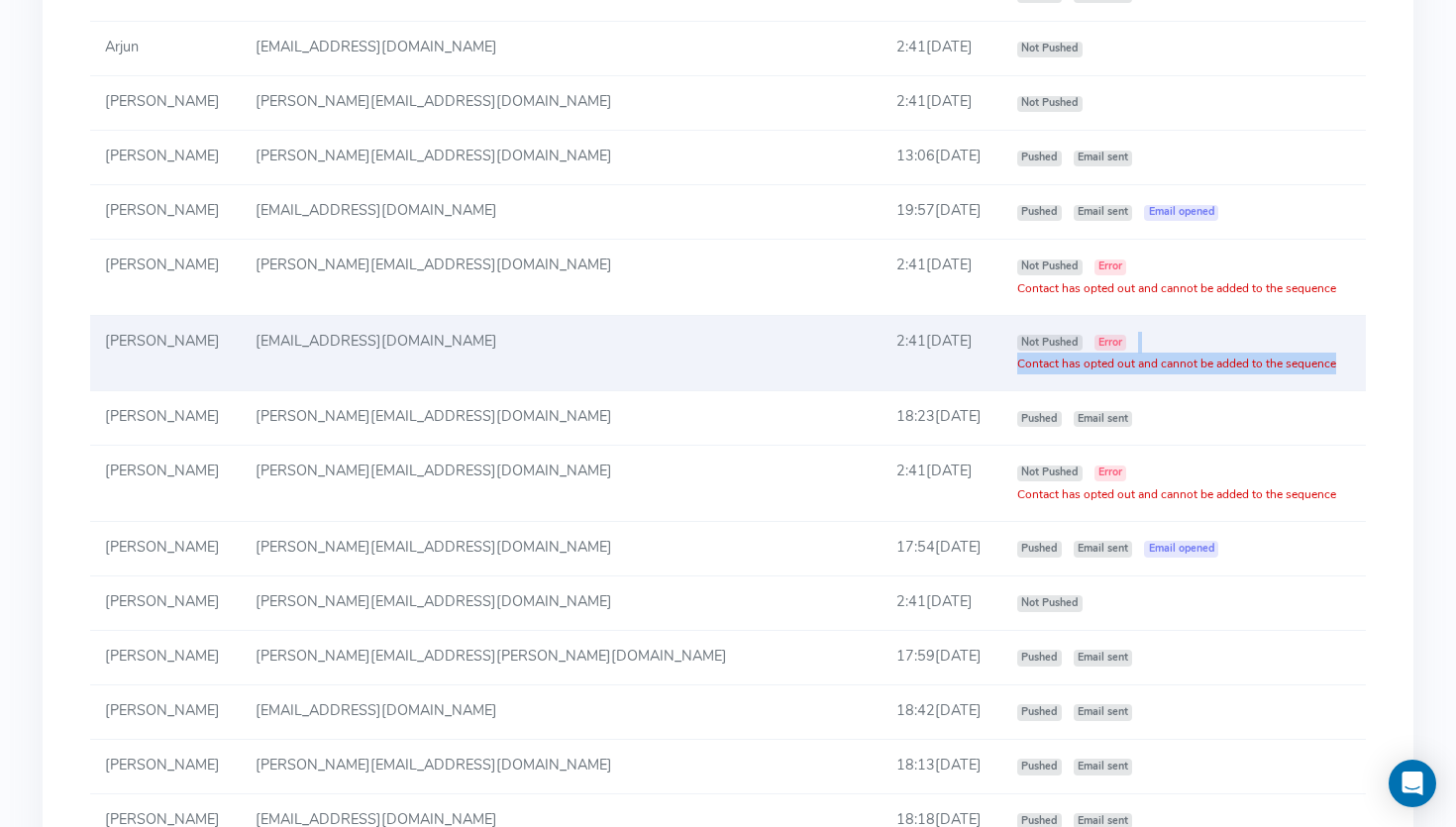click on "Contact has opted out and cannot be added to the sequence" 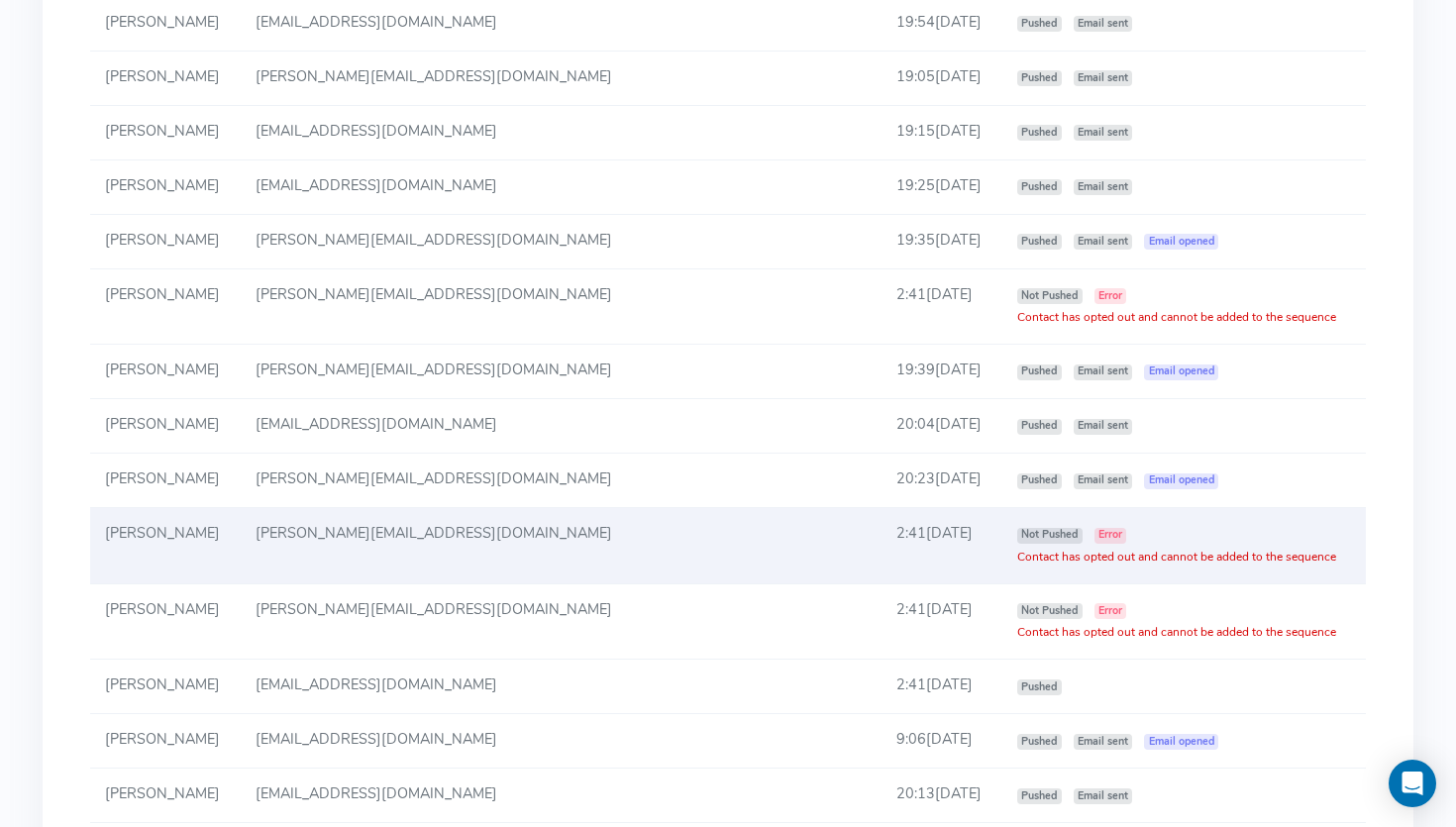 scroll, scrollTop: 3653, scrollLeft: 0, axis: vertical 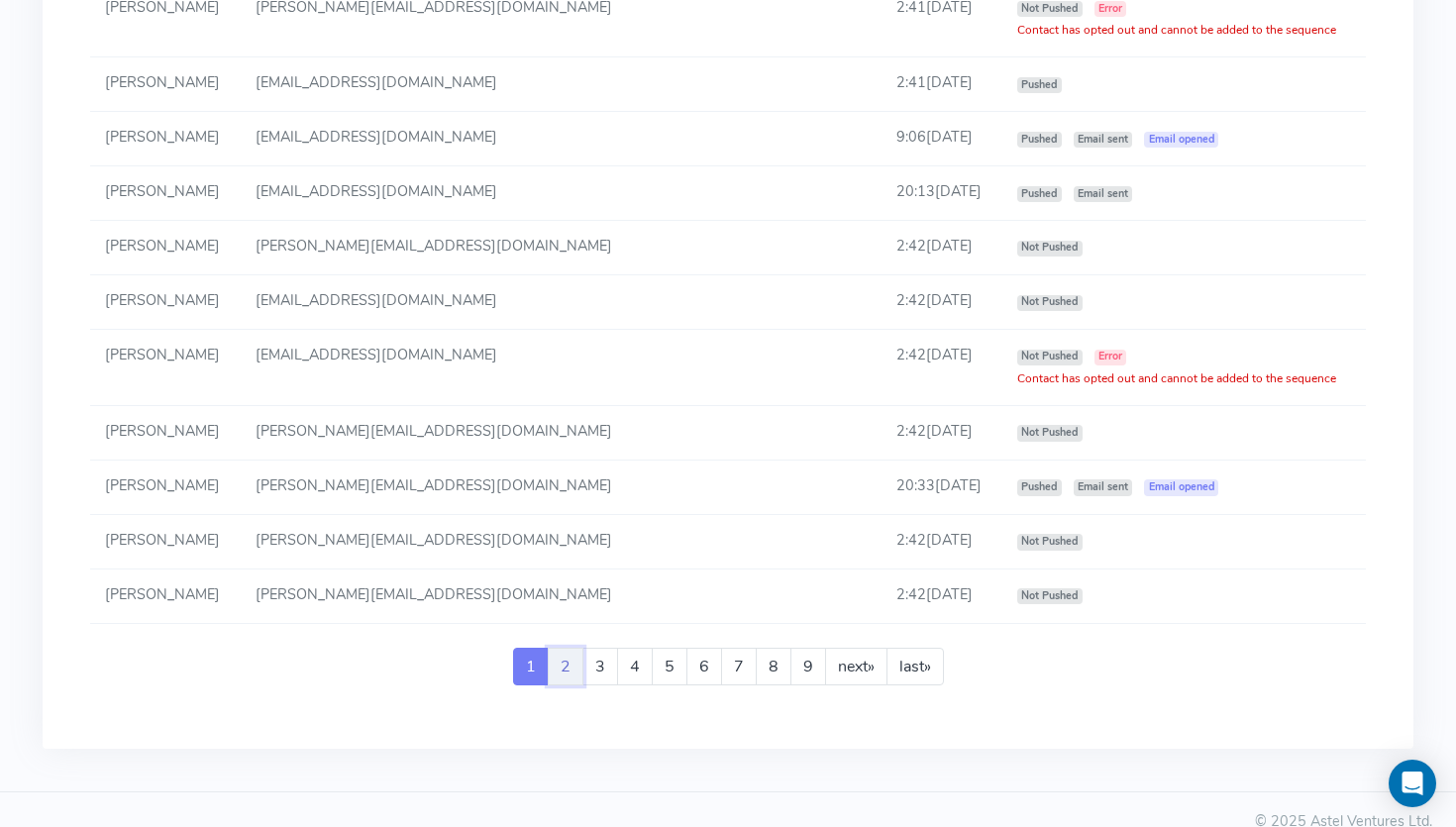 click on "2" at bounding box center (566, 667) 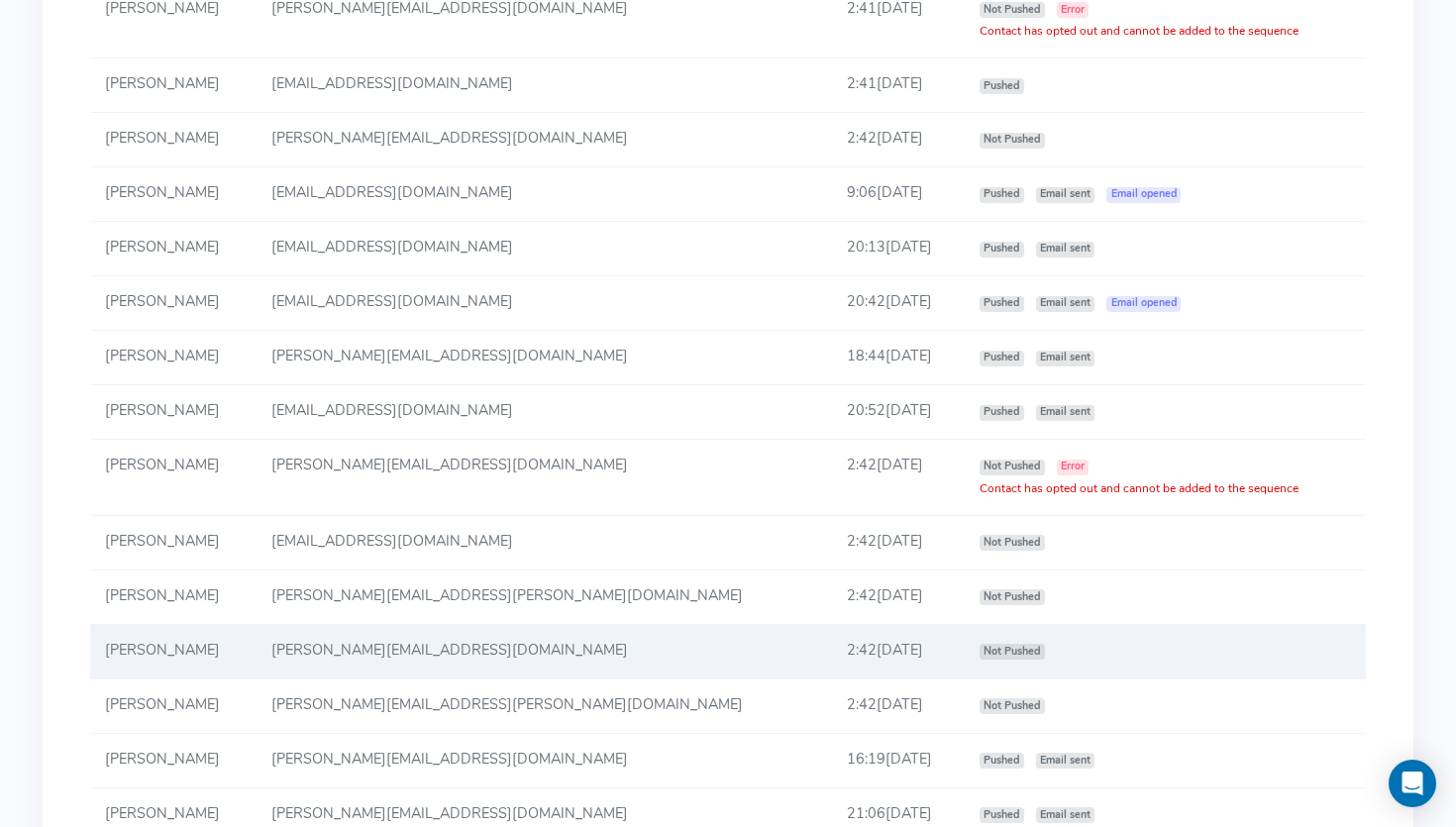 scroll, scrollTop: 3636, scrollLeft: 0, axis: vertical 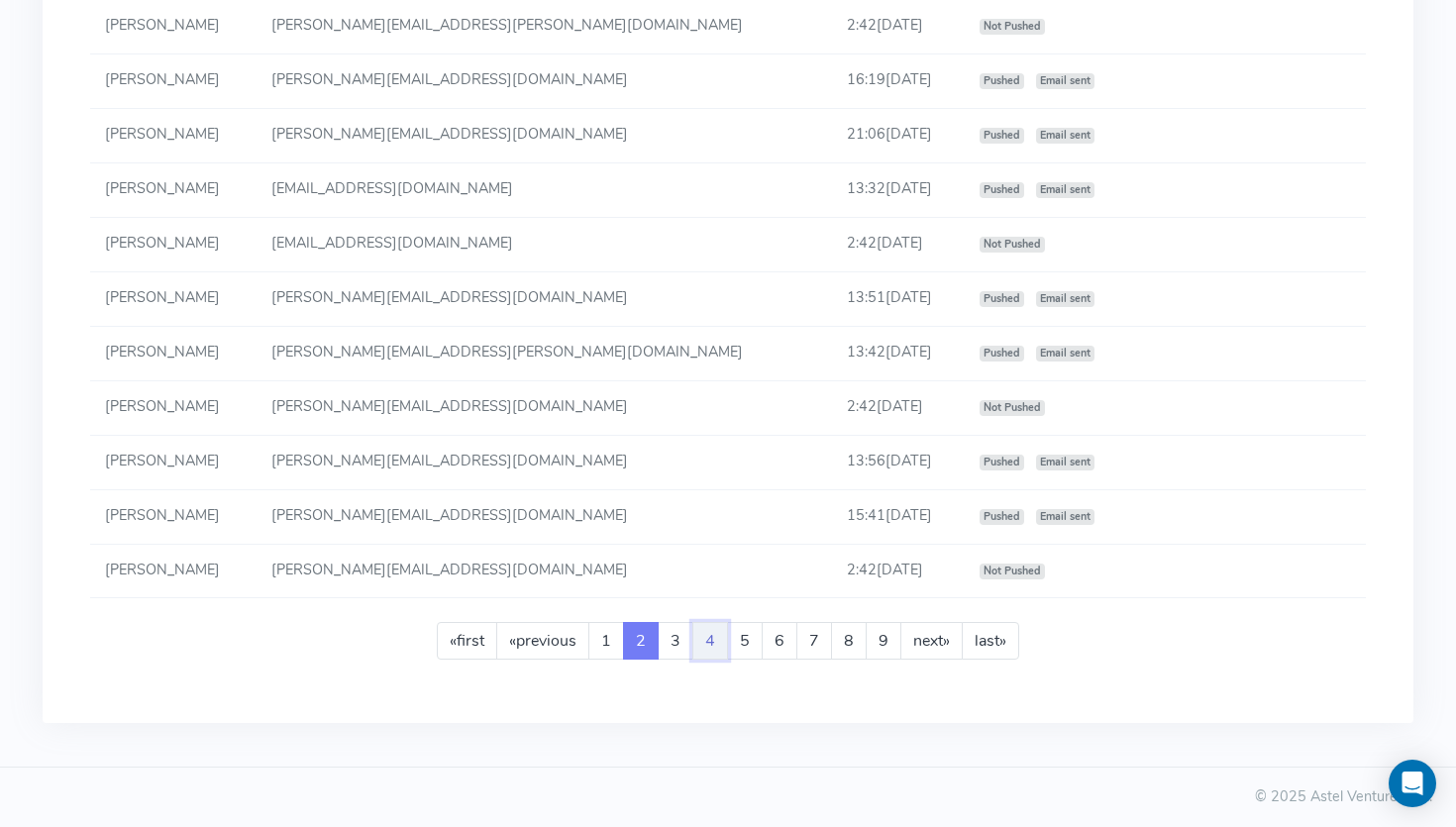 click on "4" at bounding box center (710, 641) 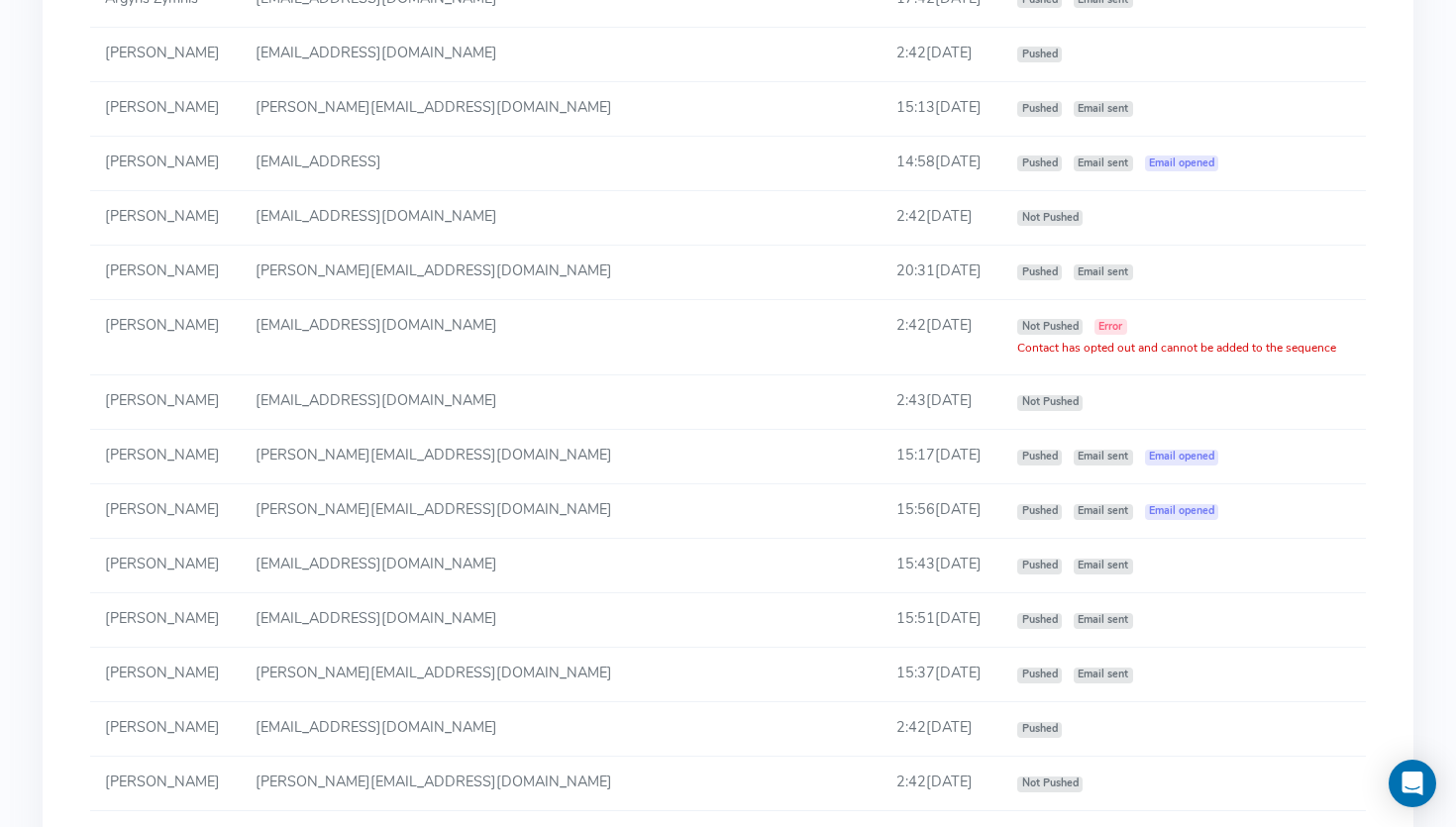scroll, scrollTop: 2981, scrollLeft: 0, axis: vertical 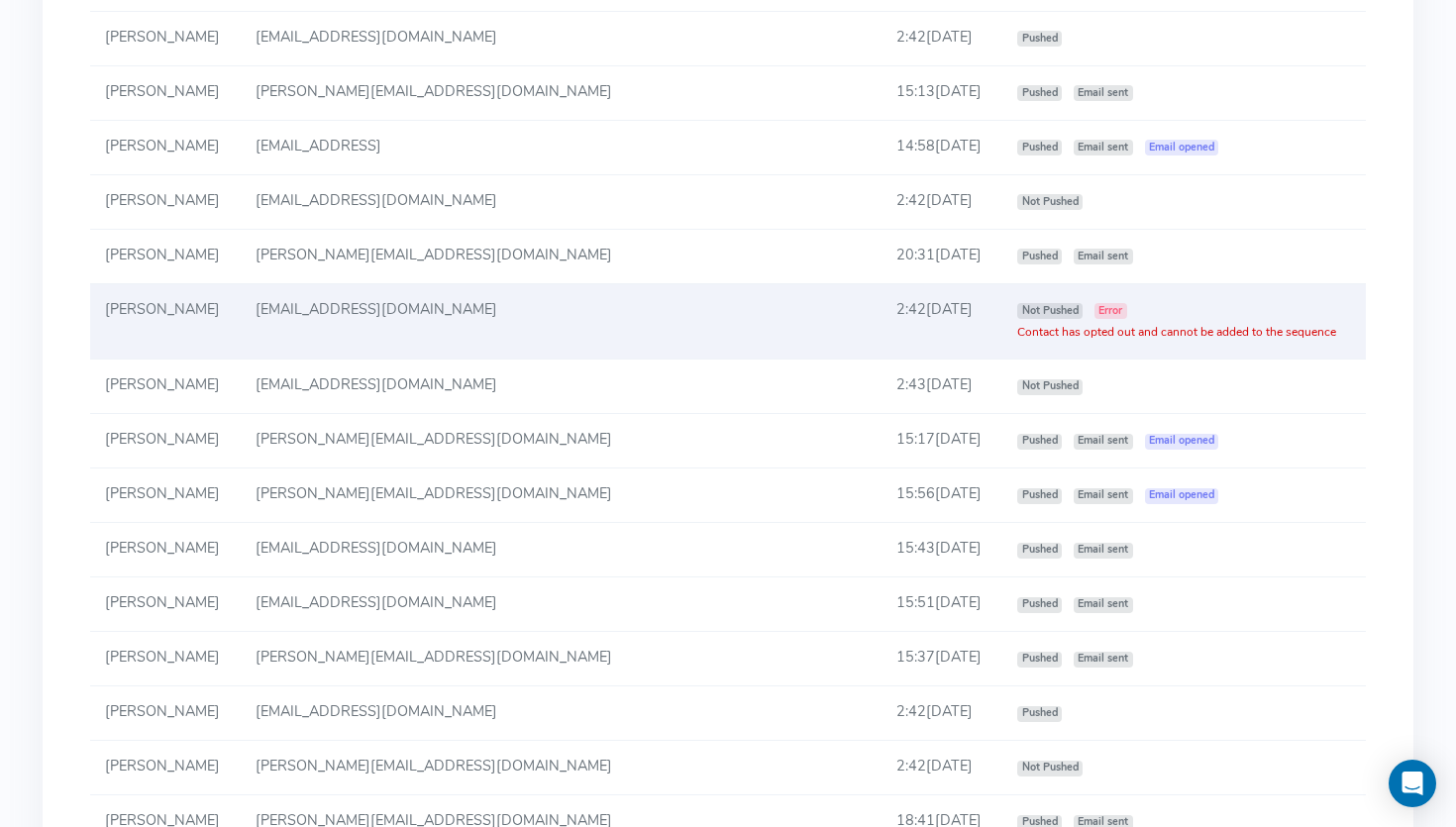 click on "Contact has opted out and cannot be added to the sequence" 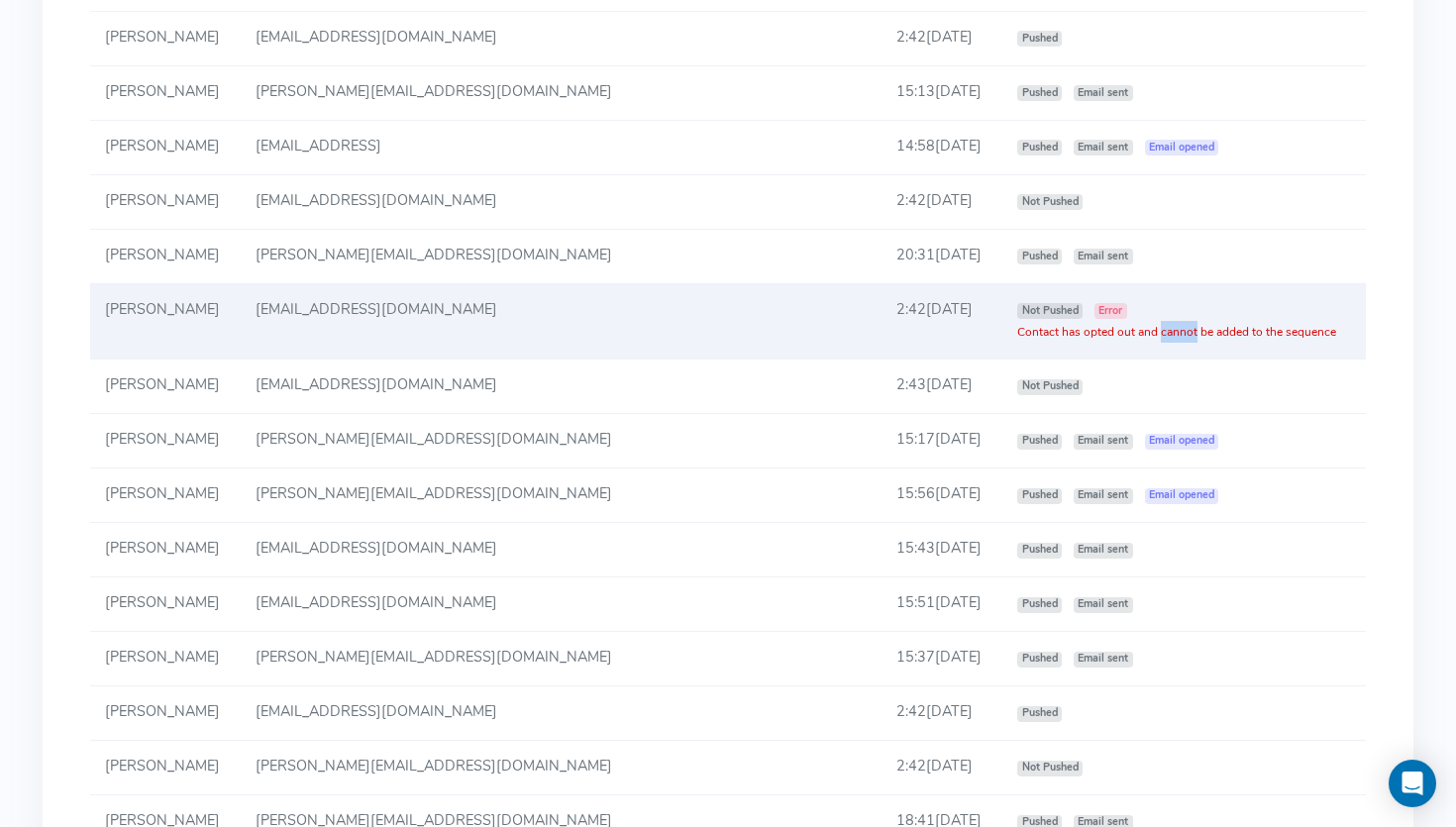 click on "Contact has opted out and cannot be added to the sequence" 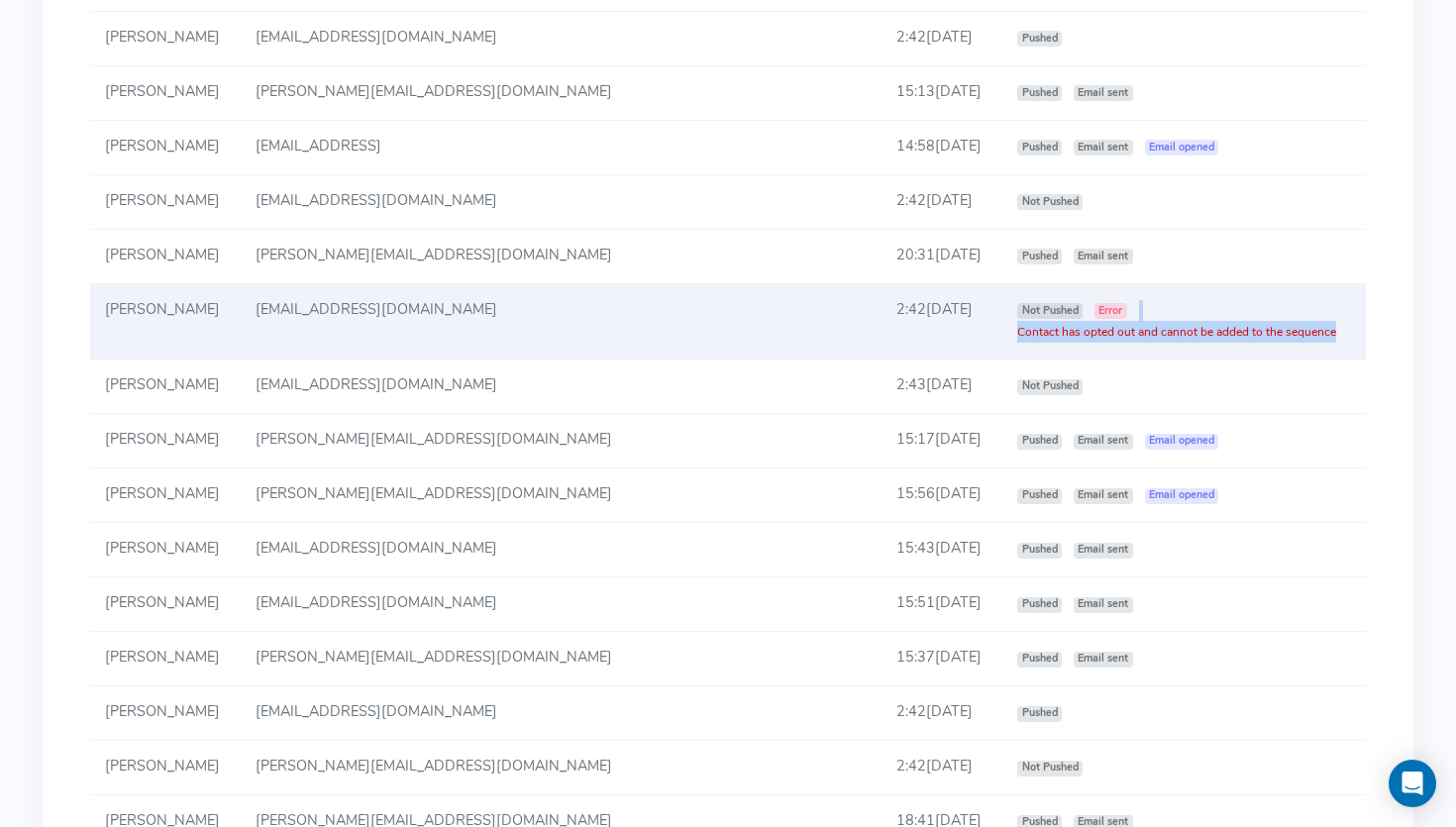 click on "Contact has opted out and cannot be added to the sequence" 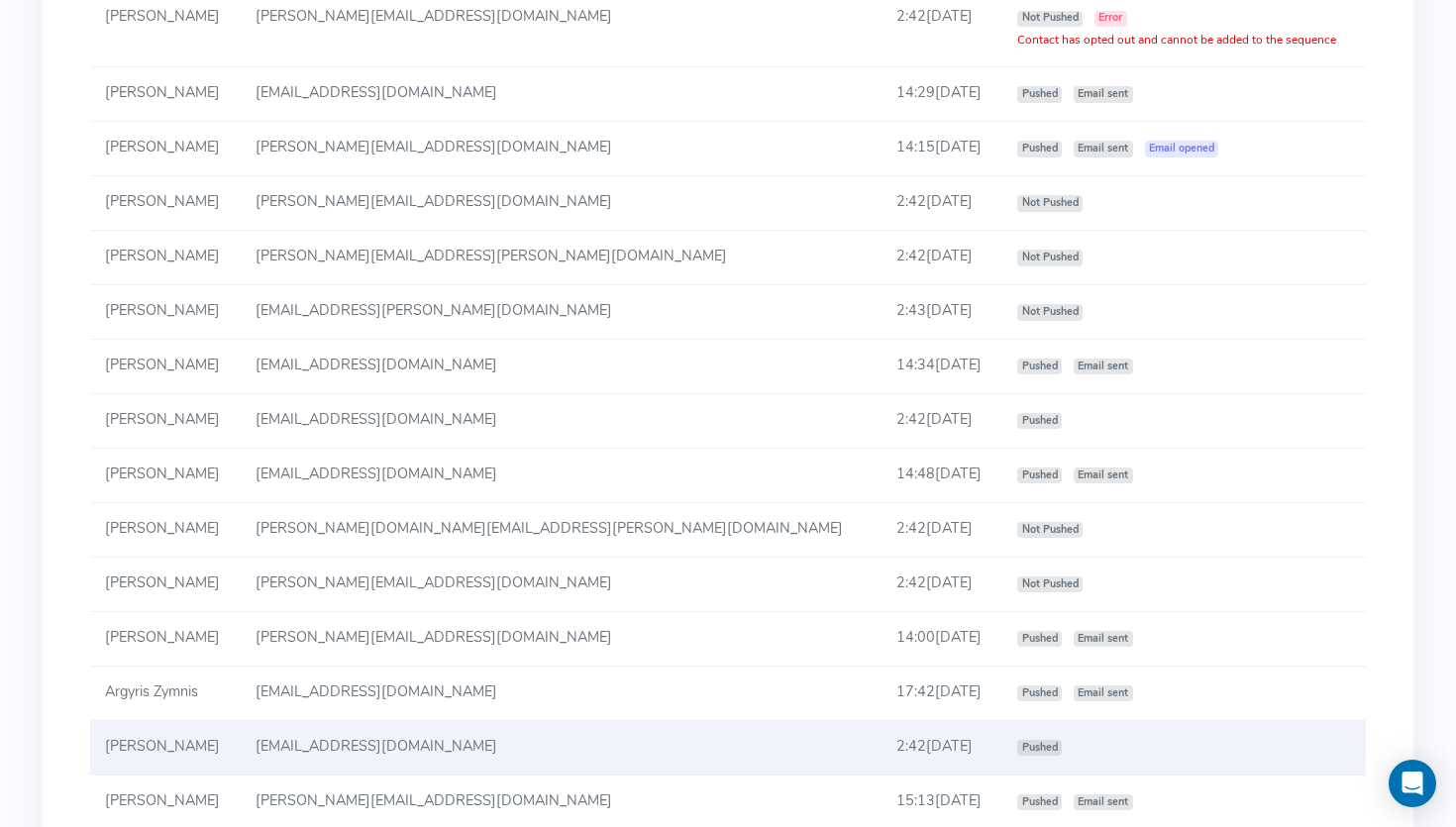 scroll, scrollTop: 2165, scrollLeft: 0, axis: vertical 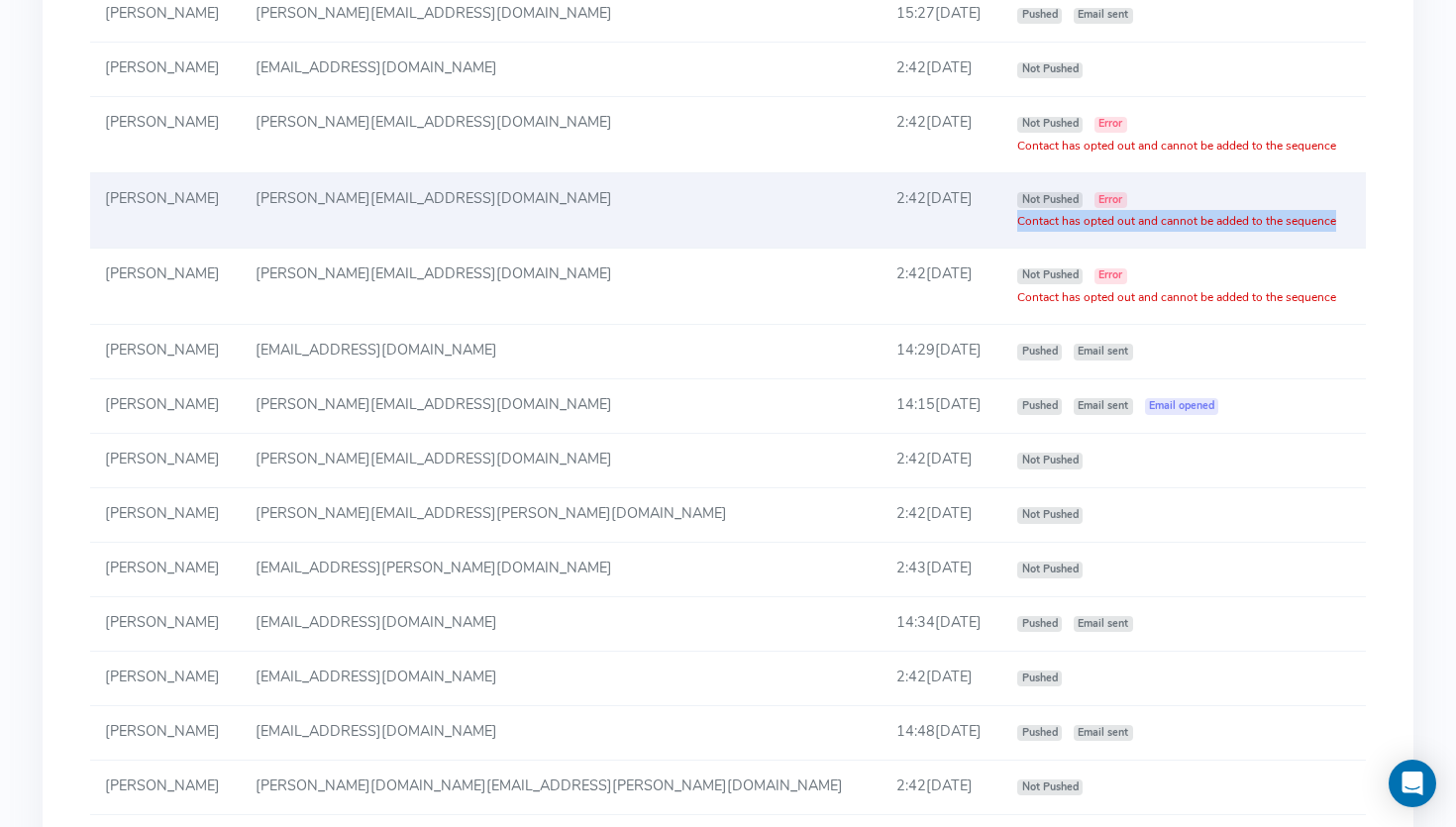 drag, startPoint x: 929, startPoint y: 222, endPoint x: 1264, endPoint y: 242, distance: 335.5965 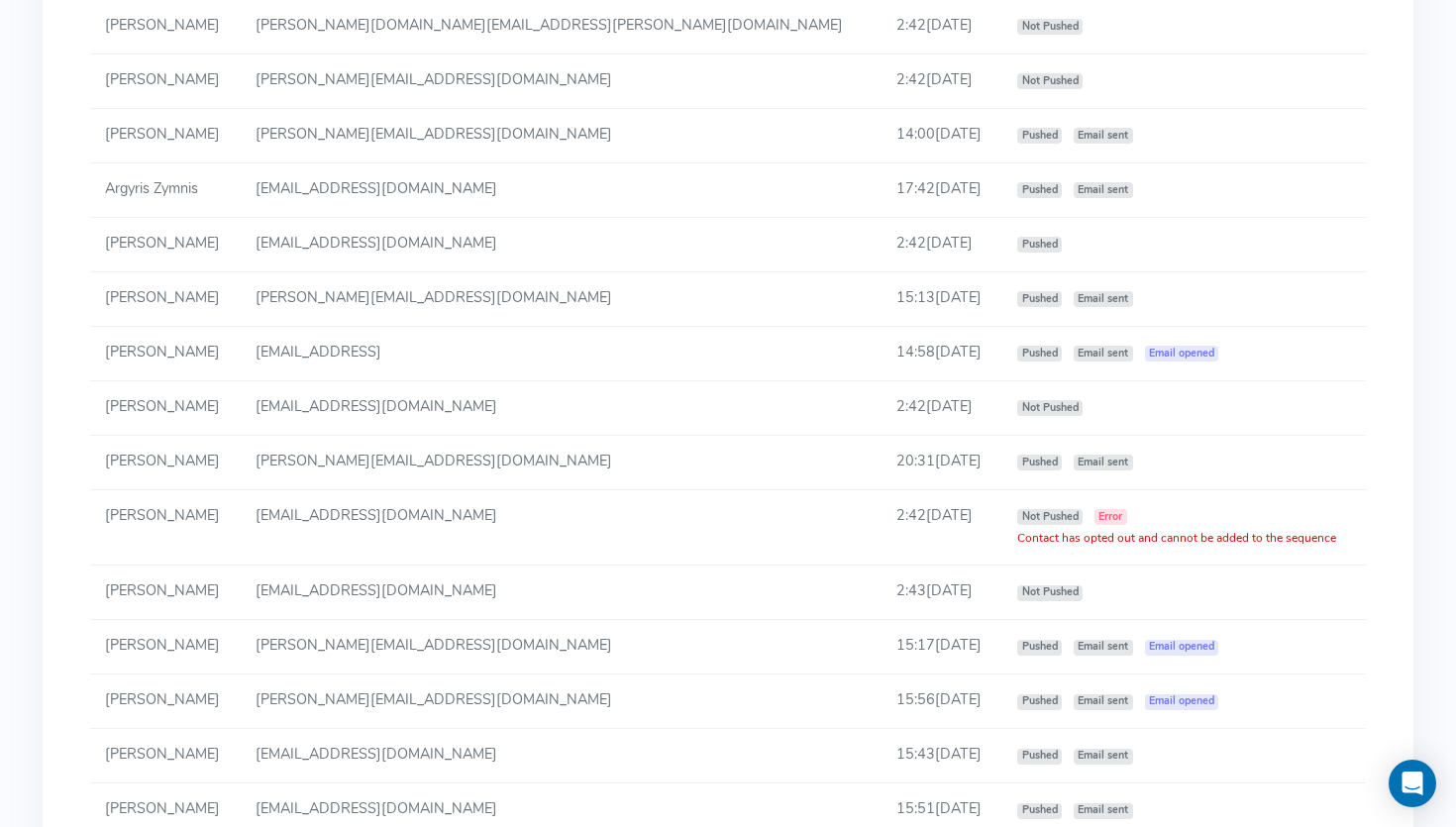 scroll, scrollTop: 2808, scrollLeft: 0, axis: vertical 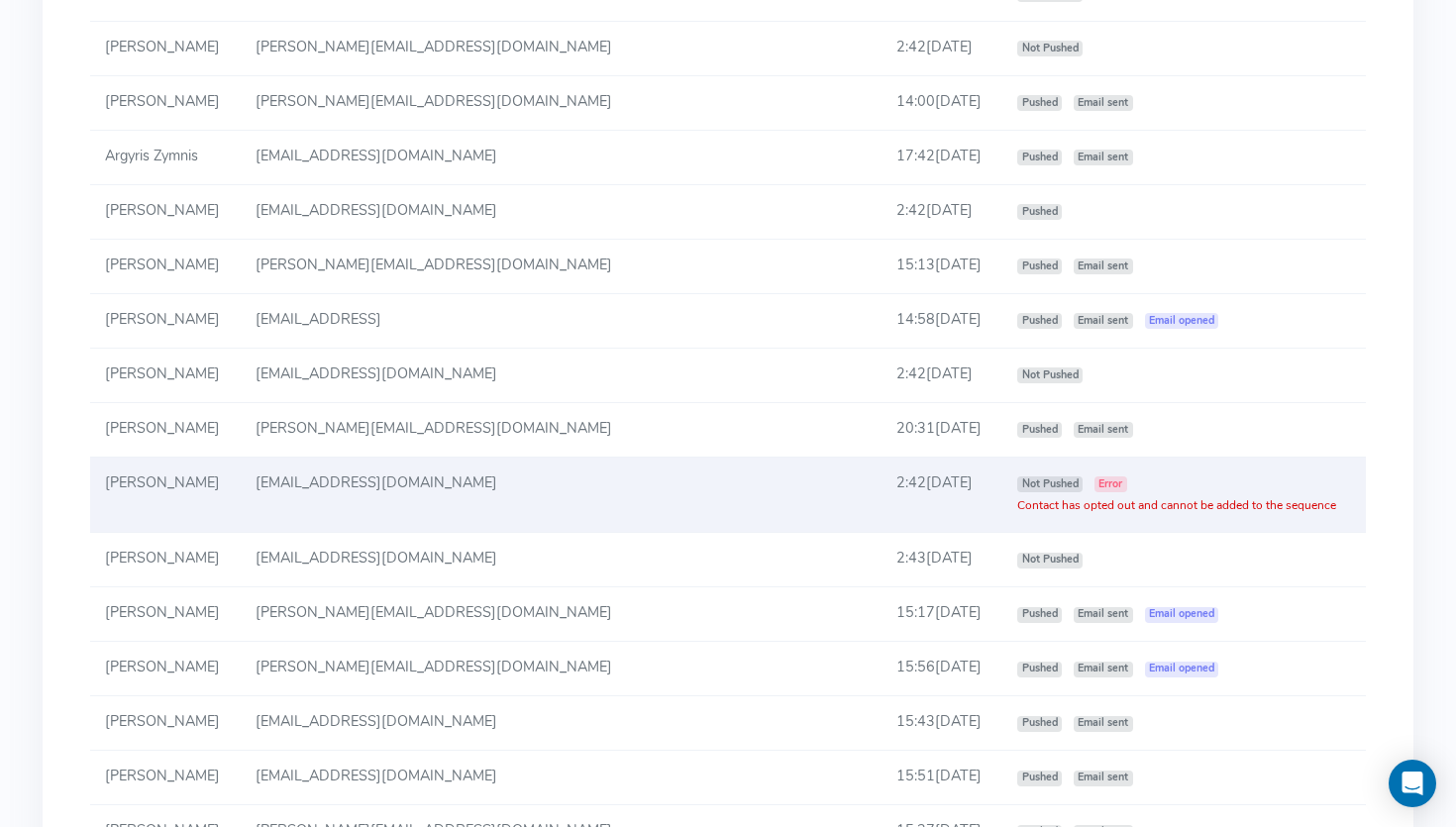 click on "Contact has opted out and cannot be added to the sequence" 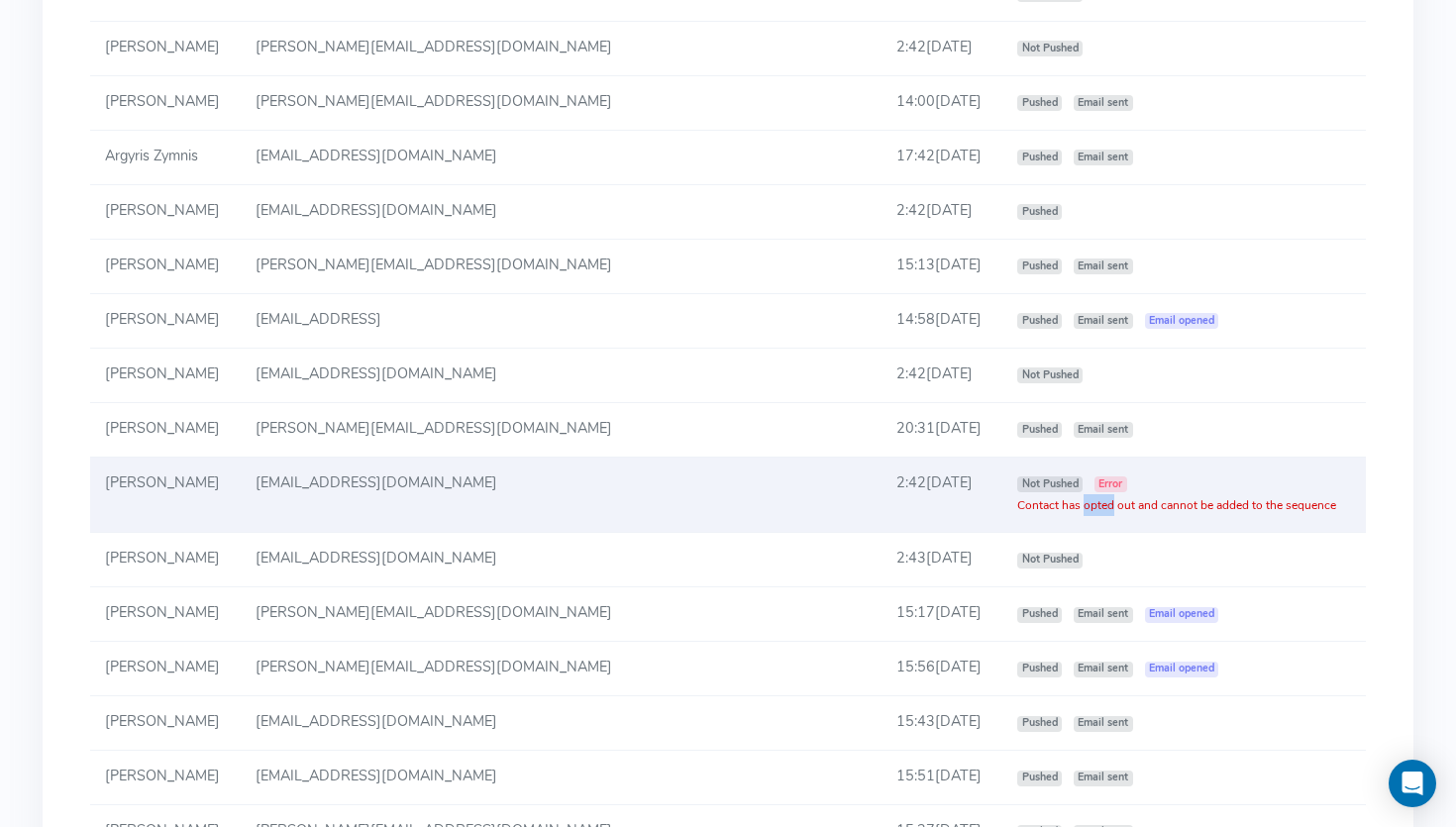 click on "Contact has opted out and cannot be added to the sequence" 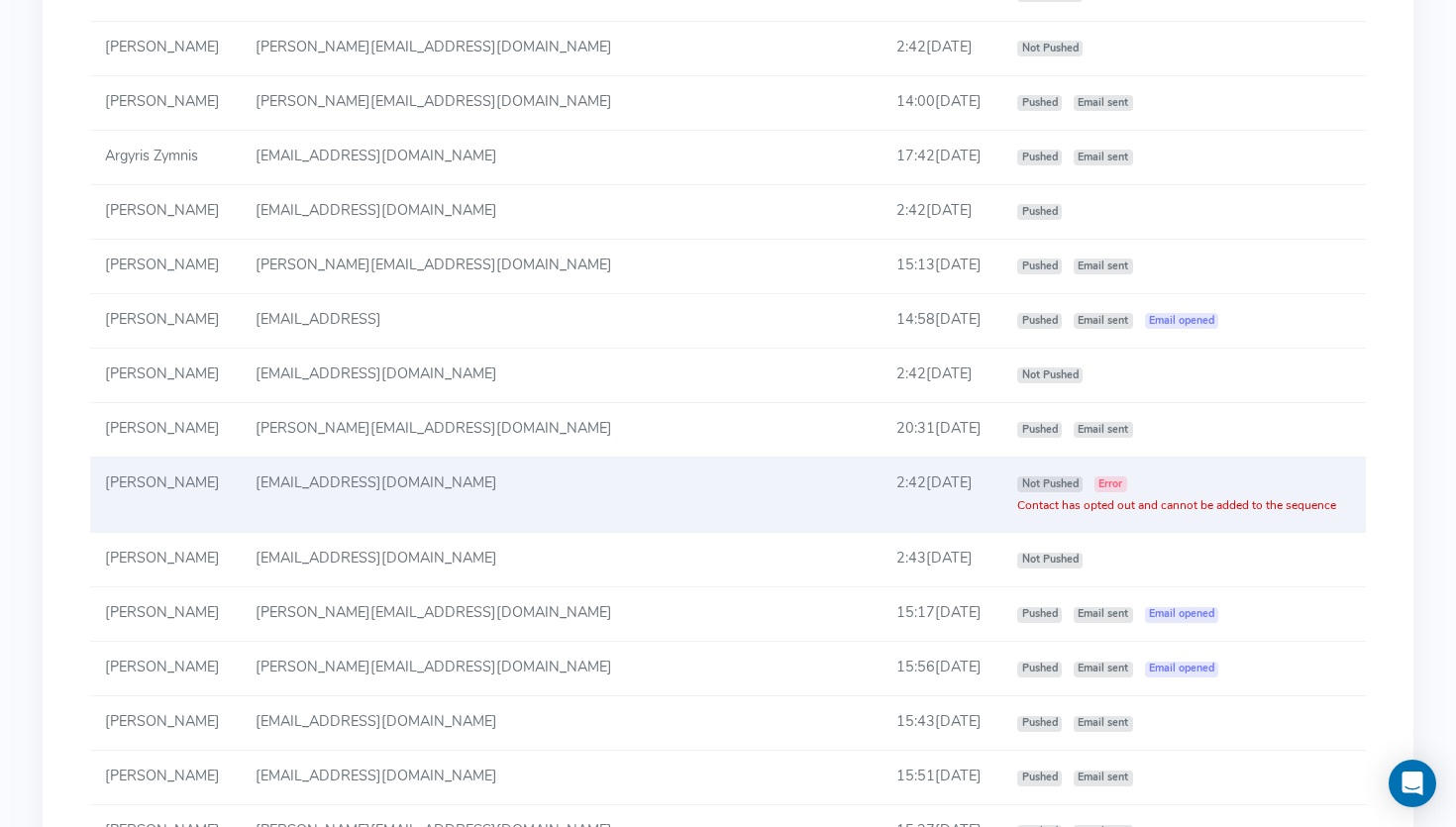 click on "Contact has opted out and cannot be added to the sequence" 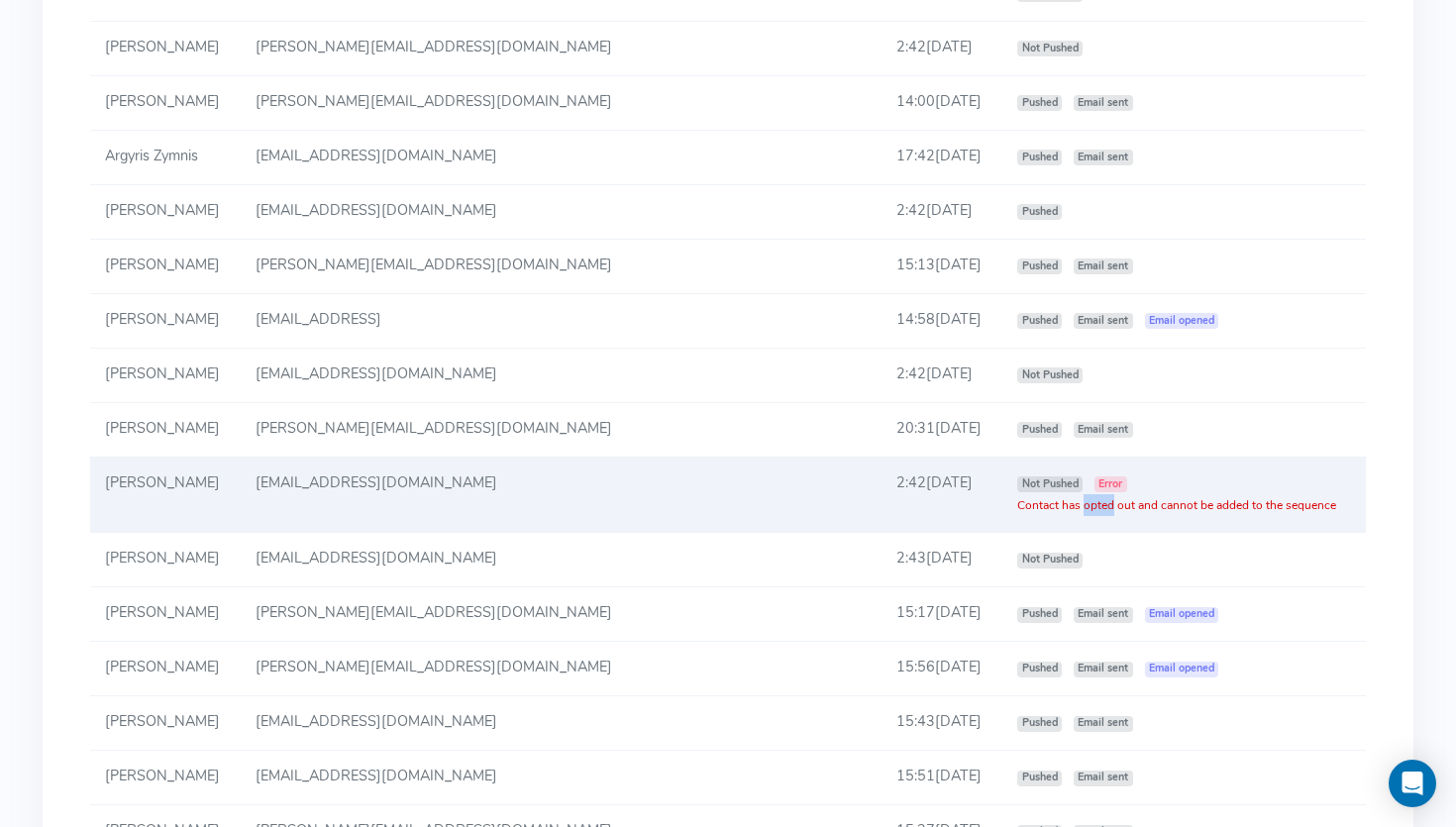 click on "Contact has opted out and cannot be added to the sequence" 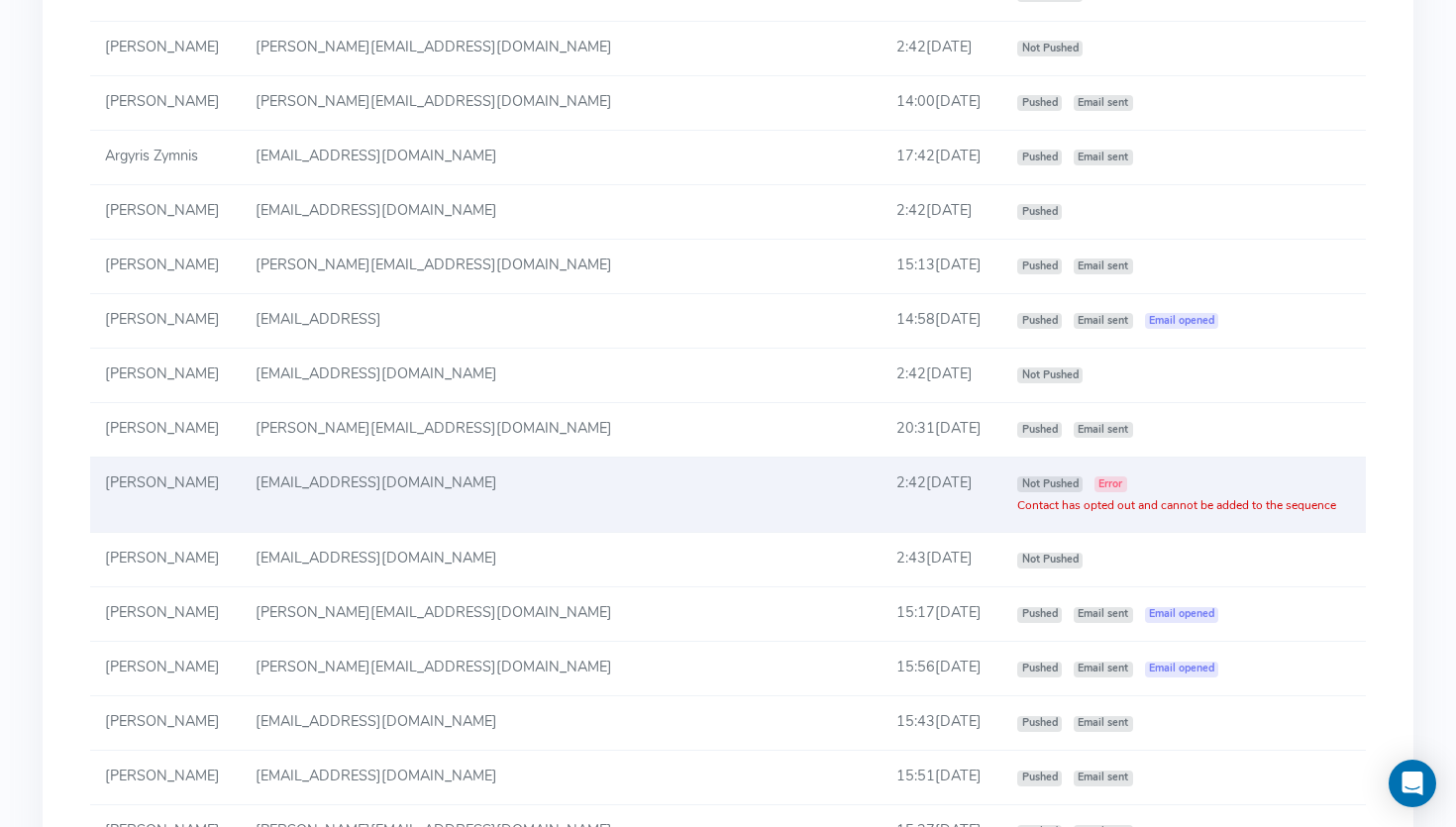 click on "Contact has opted out and cannot be added to the sequence" 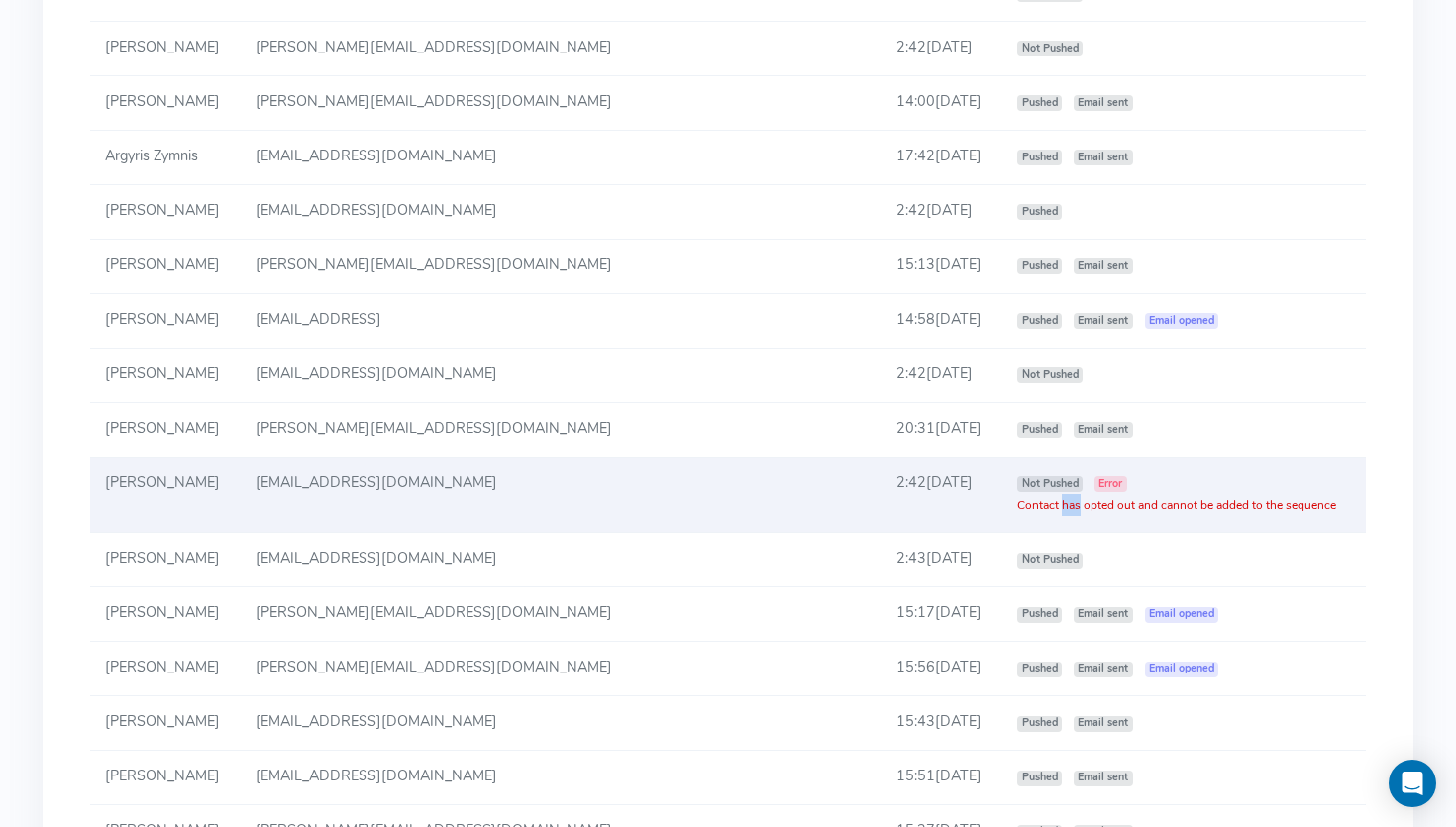 click on "Contact has opted out and cannot be added to the sequence" 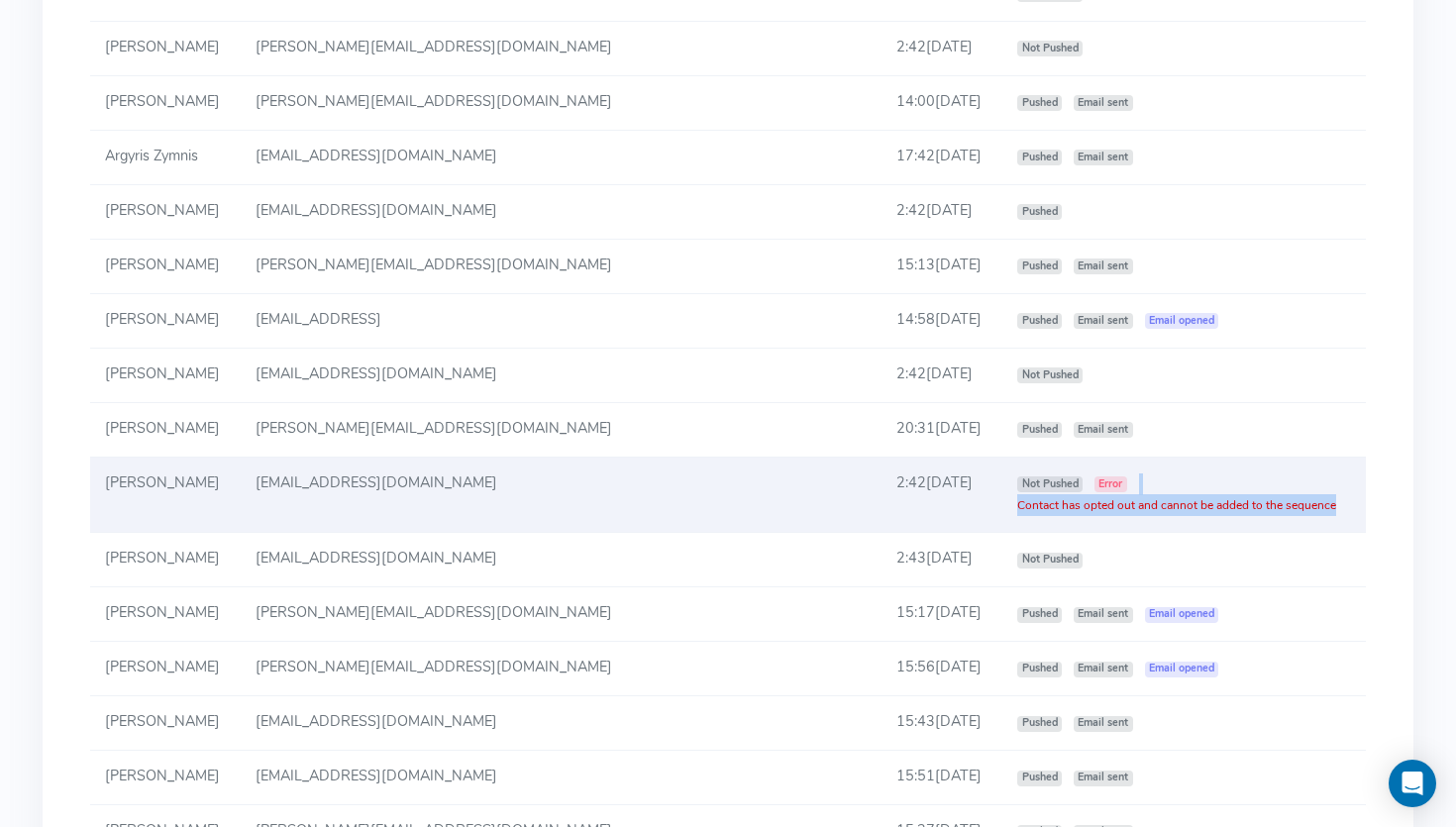 click on "Contact has opted out and cannot be added to the sequence" 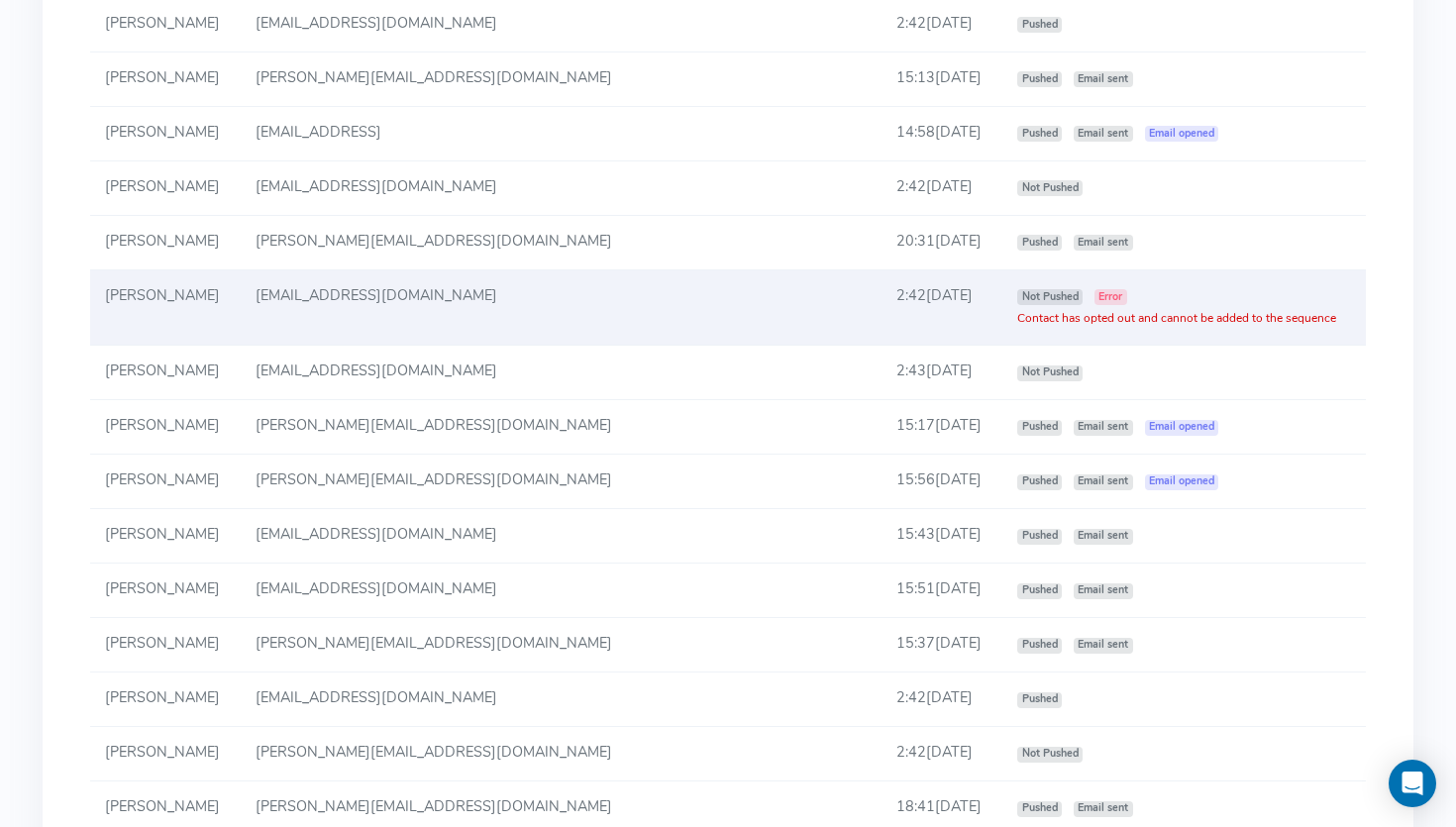 scroll, scrollTop: 3010, scrollLeft: 0, axis: vertical 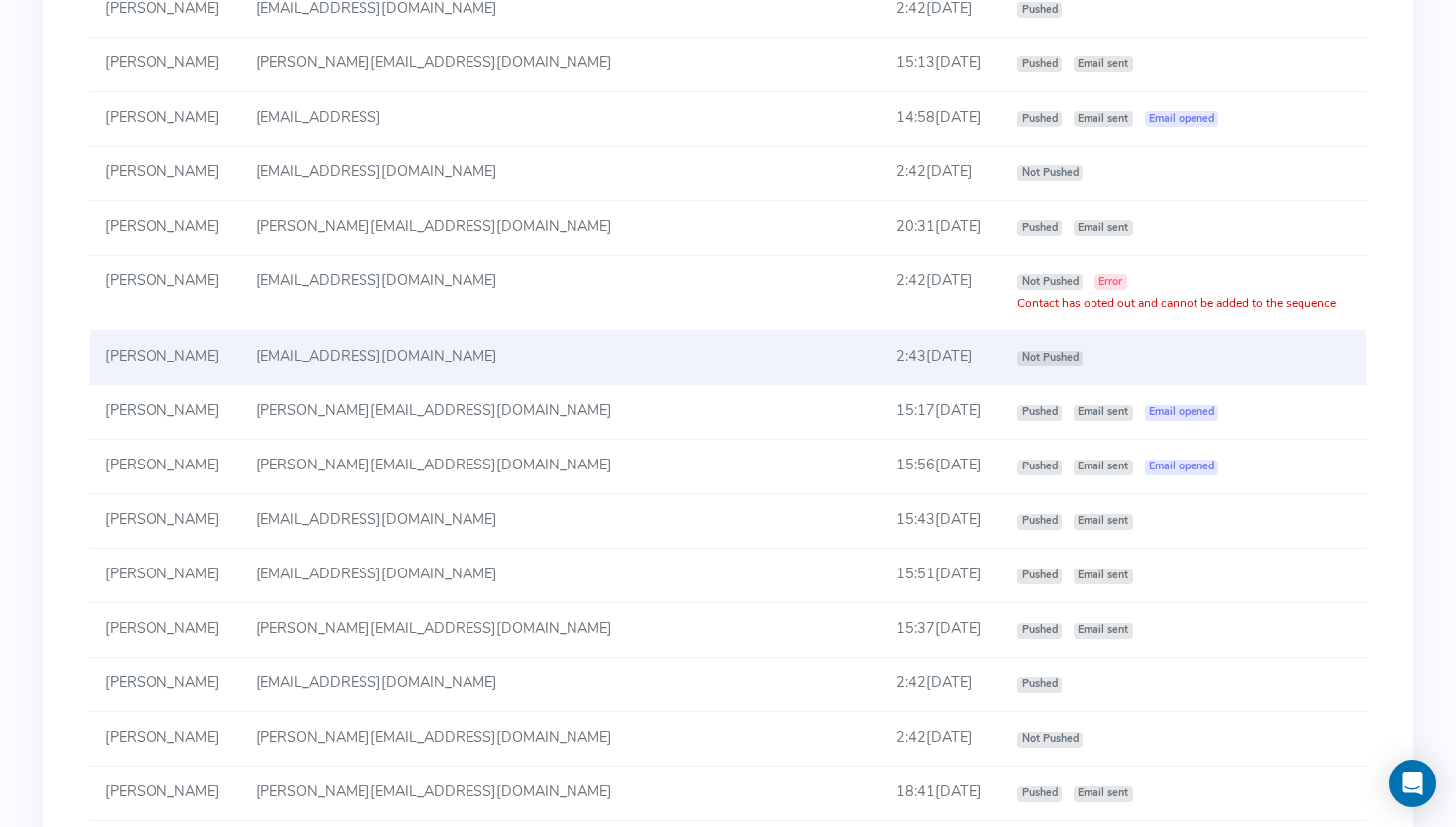 click on "Not Pushed" at bounding box center (1050, 359) 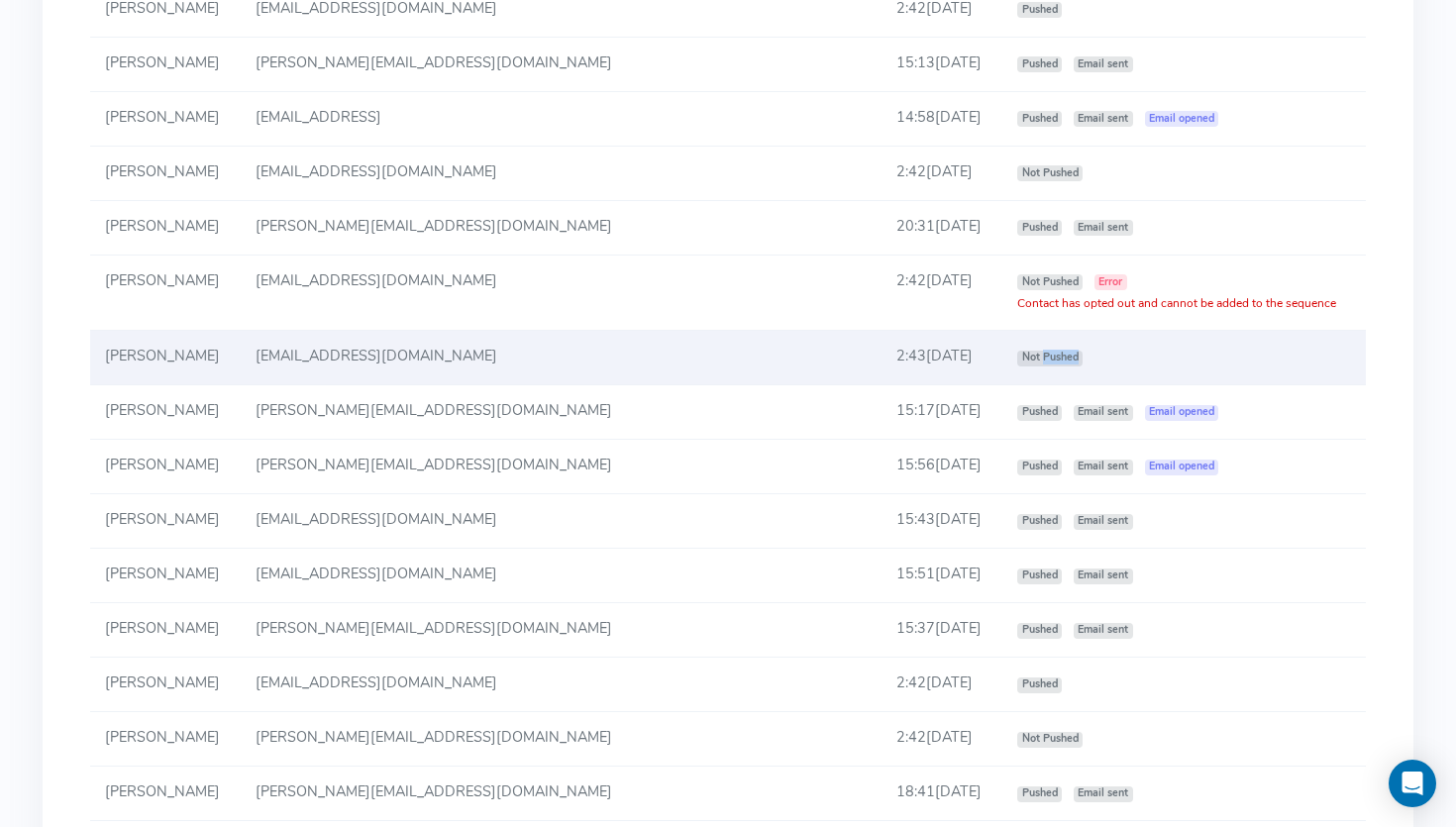 click on "Not Pushed" at bounding box center [1050, 359] 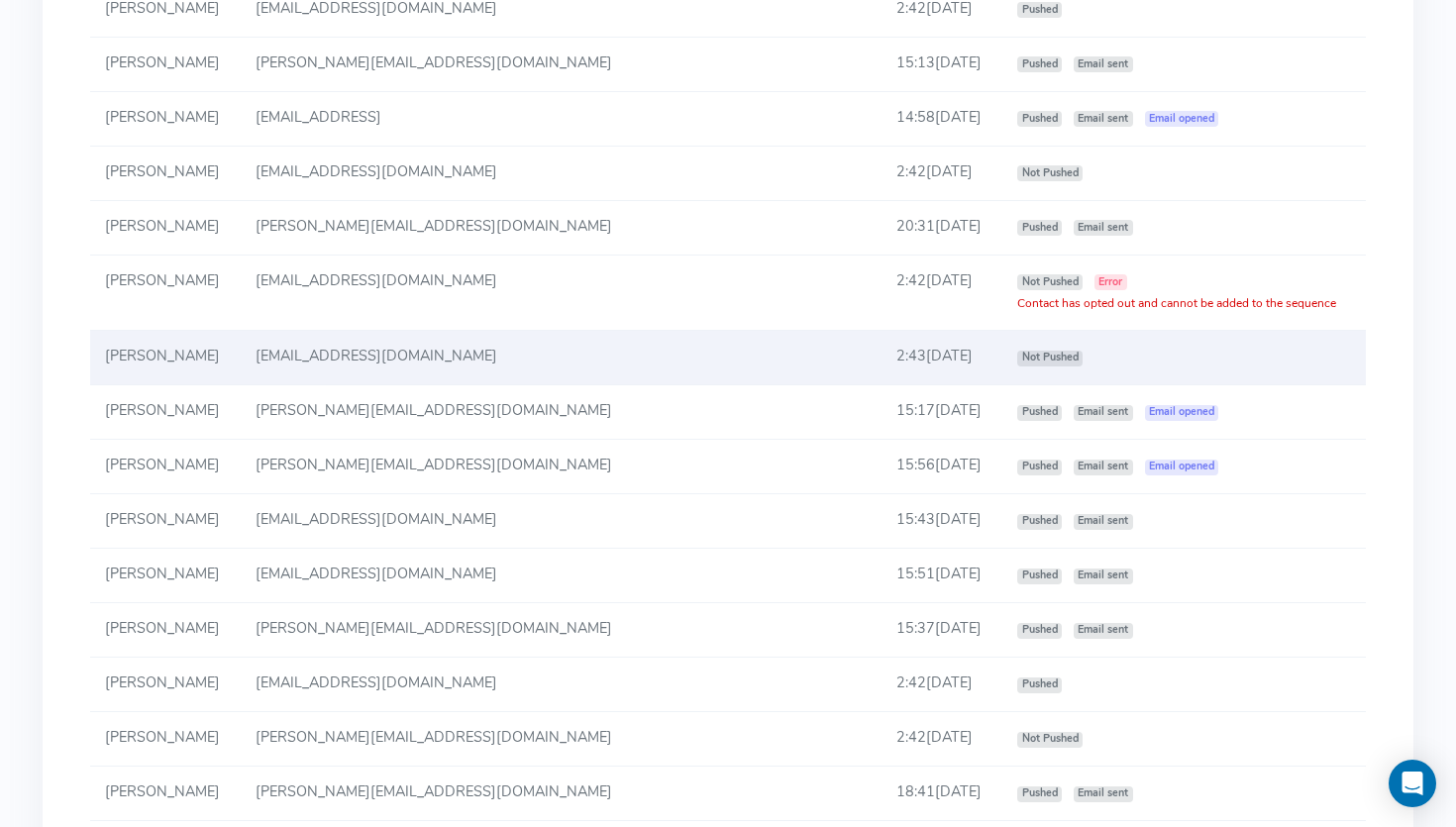 click on "Not Pushed" at bounding box center (1050, 359) 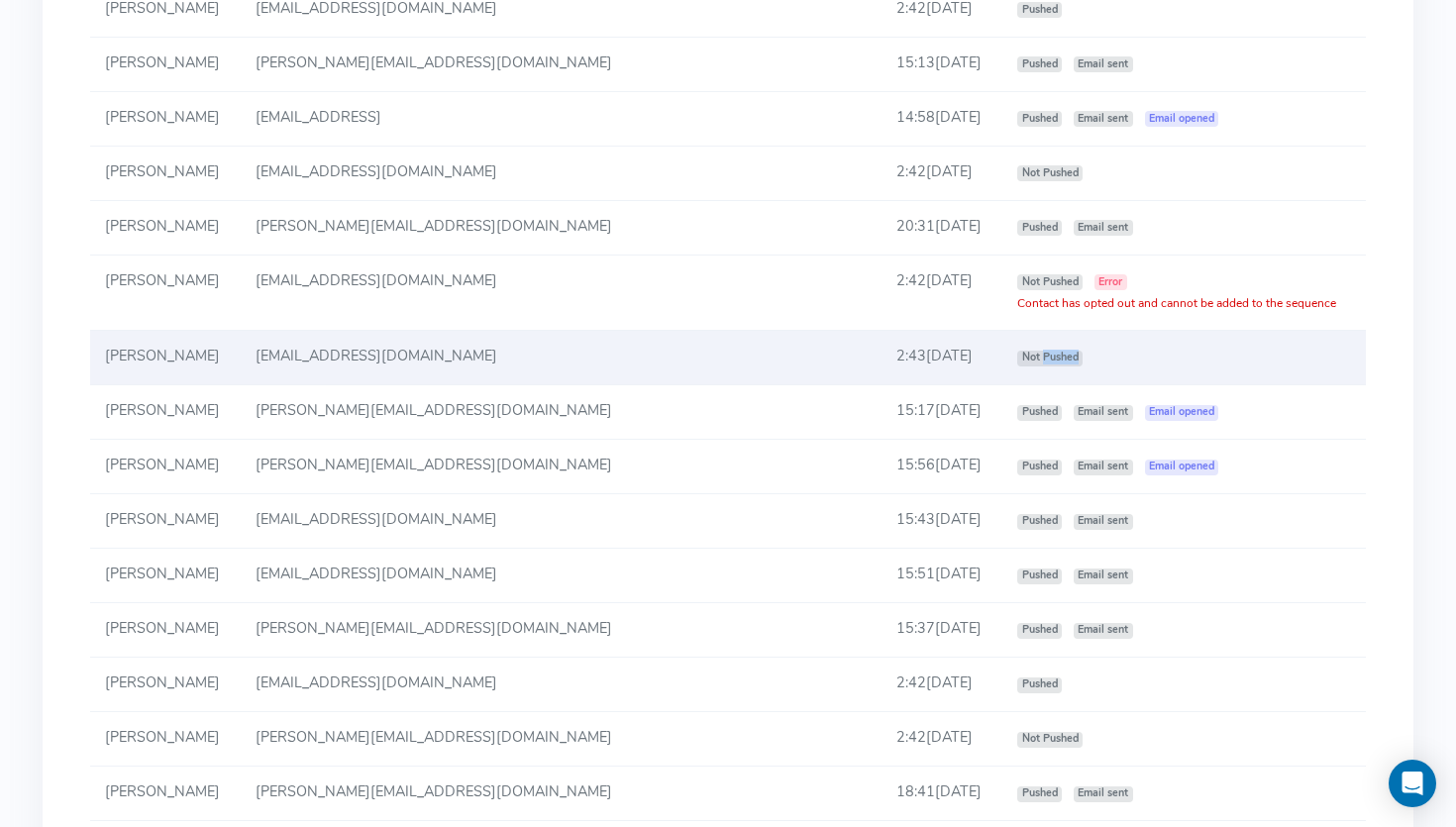 click on "Not Pushed" at bounding box center [1050, 359] 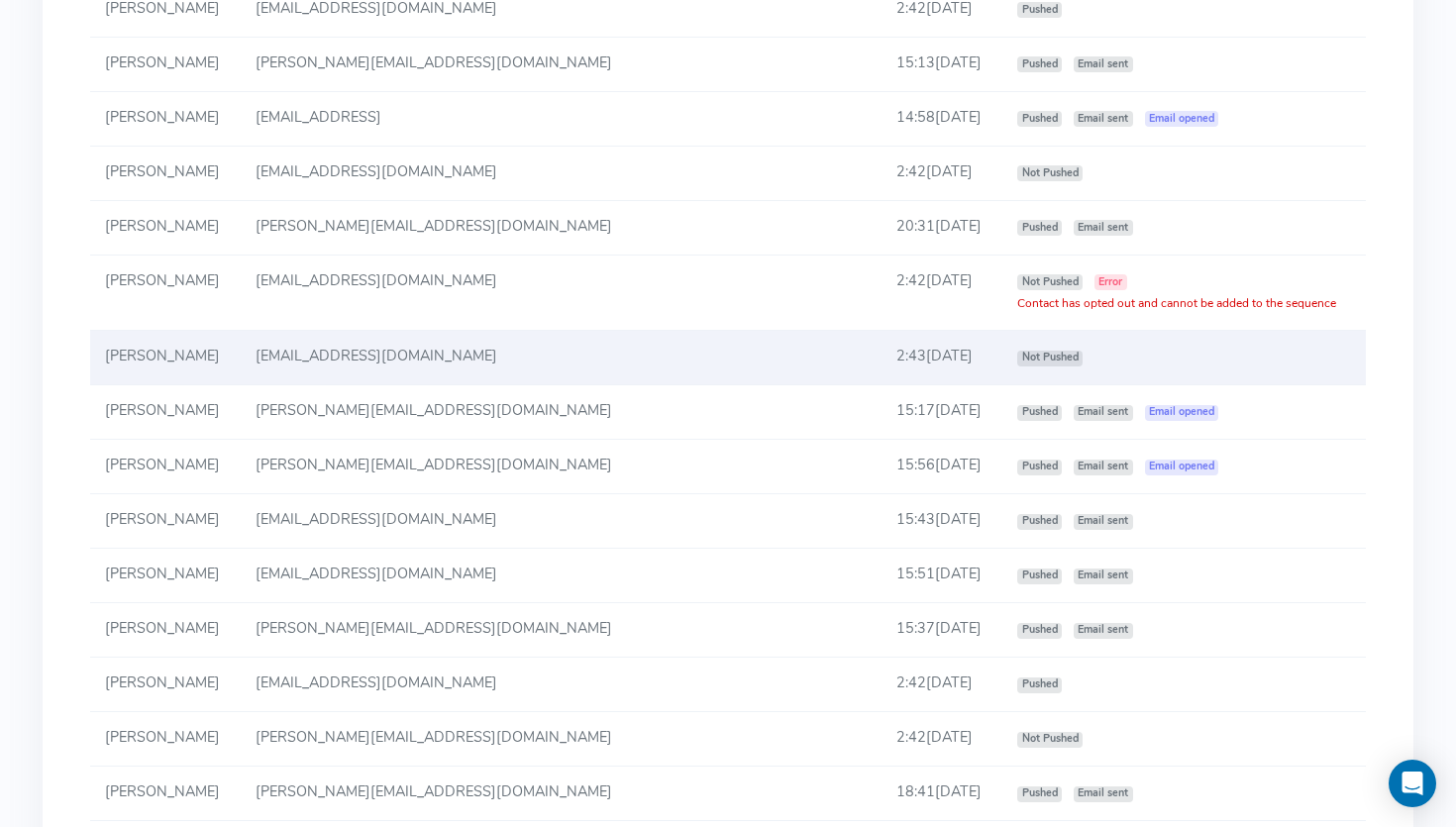 click on "Not Pushed" at bounding box center [1050, 359] 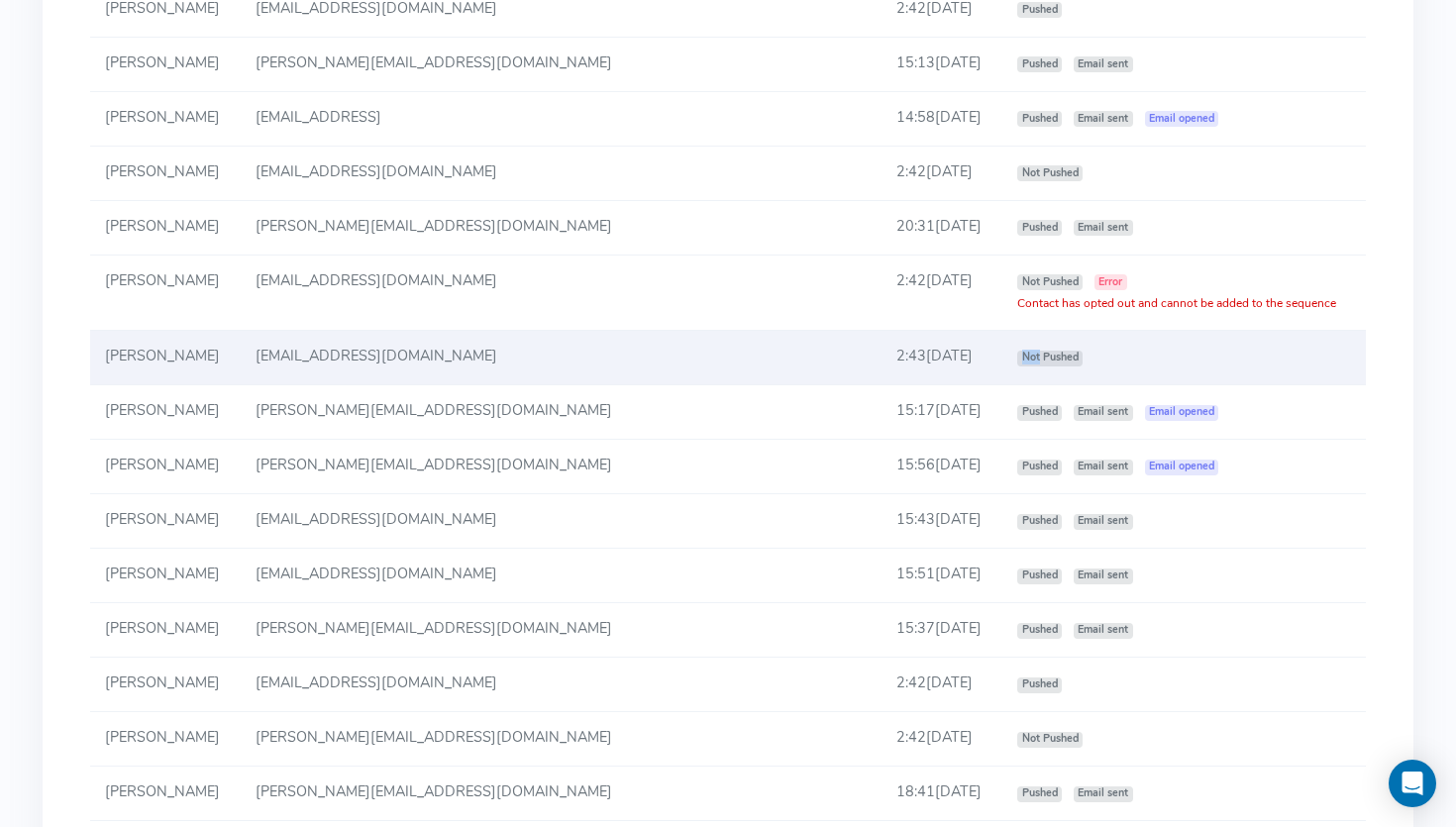 click on "Not Pushed" at bounding box center (1050, 359) 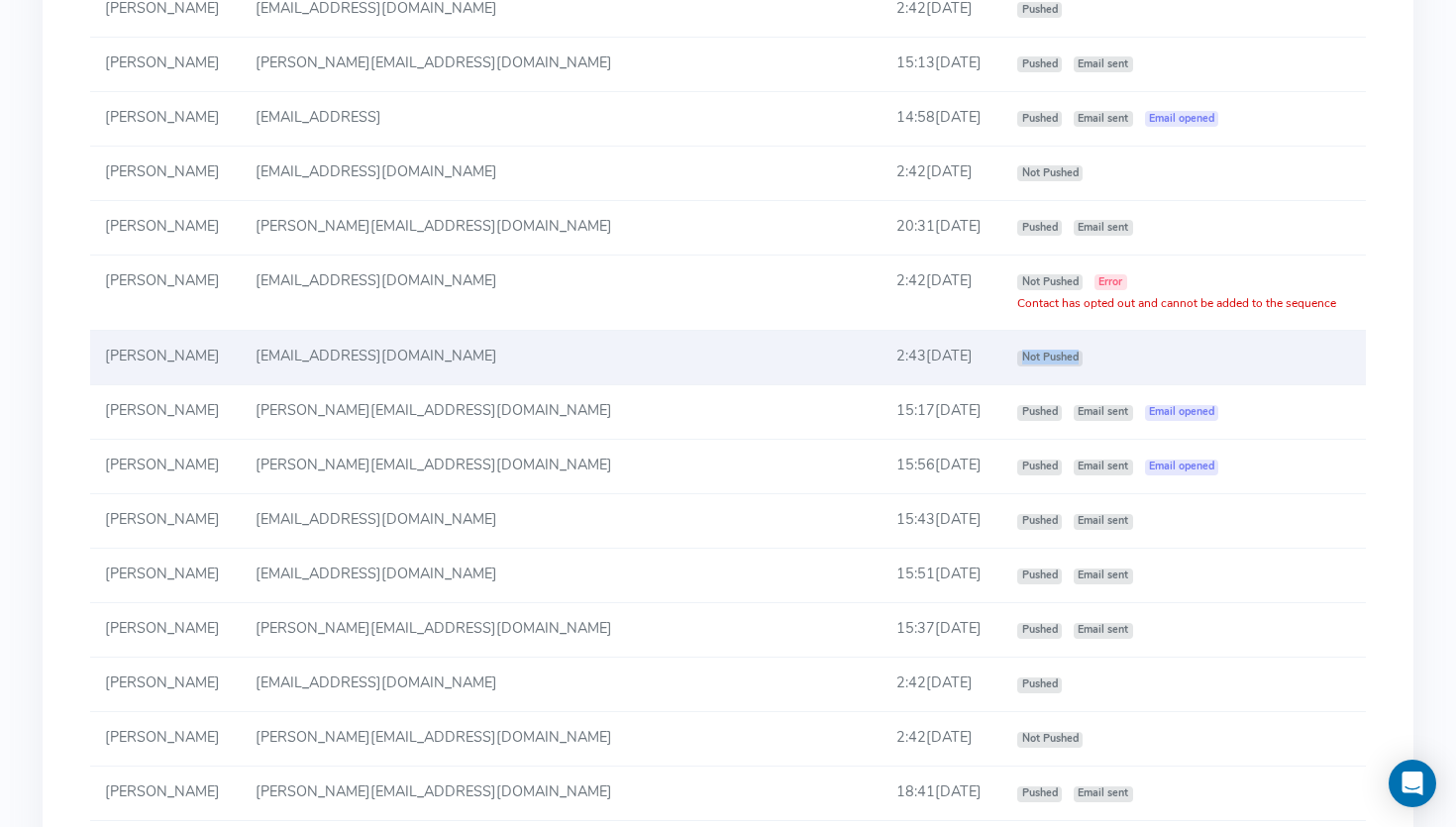 drag, startPoint x: 937, startPoint y: 359, endPoint x: 1039, endPoint y: 359, distance: 102 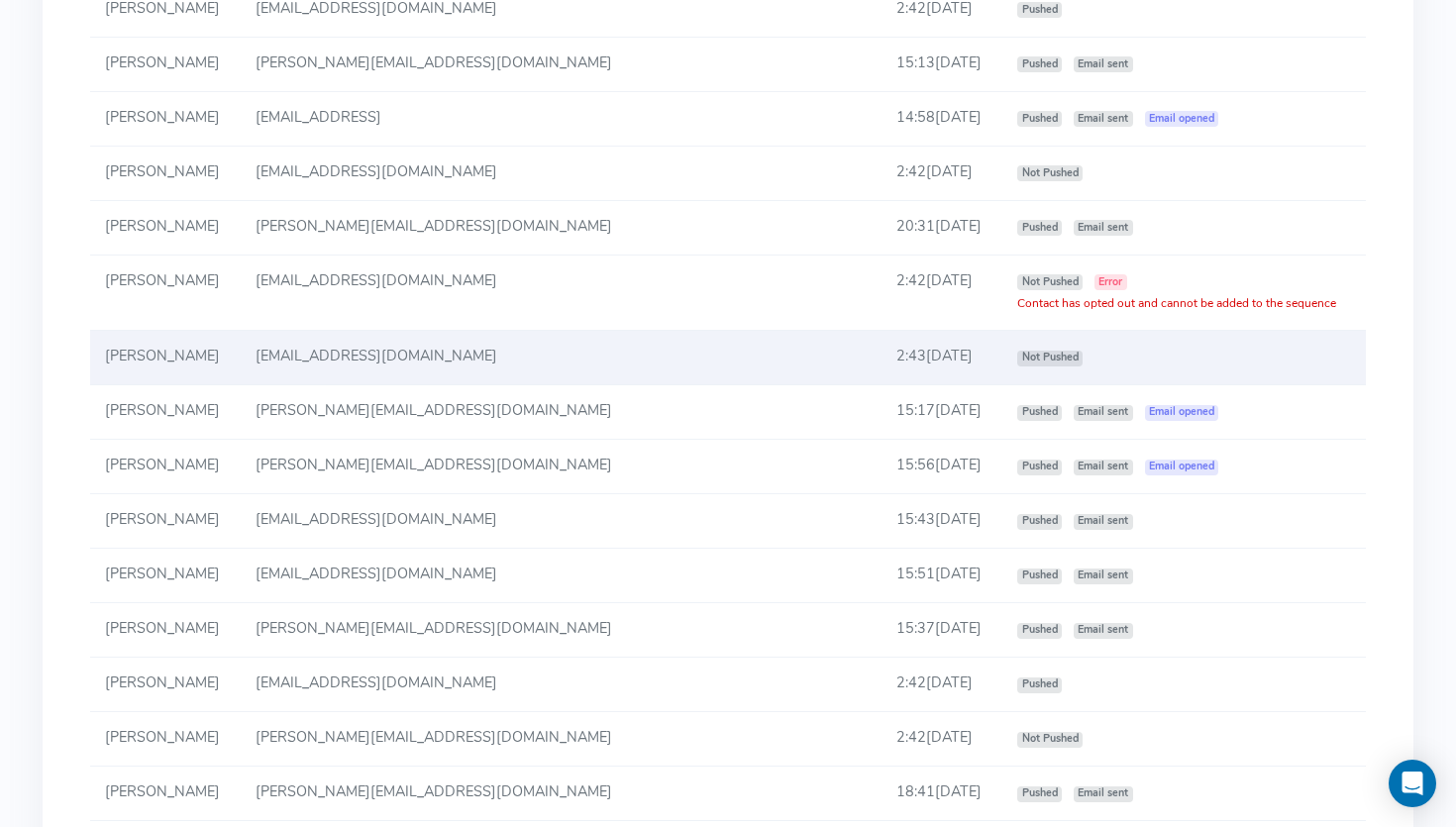click on "Not Pushed" at bounding box center [1184, 358] 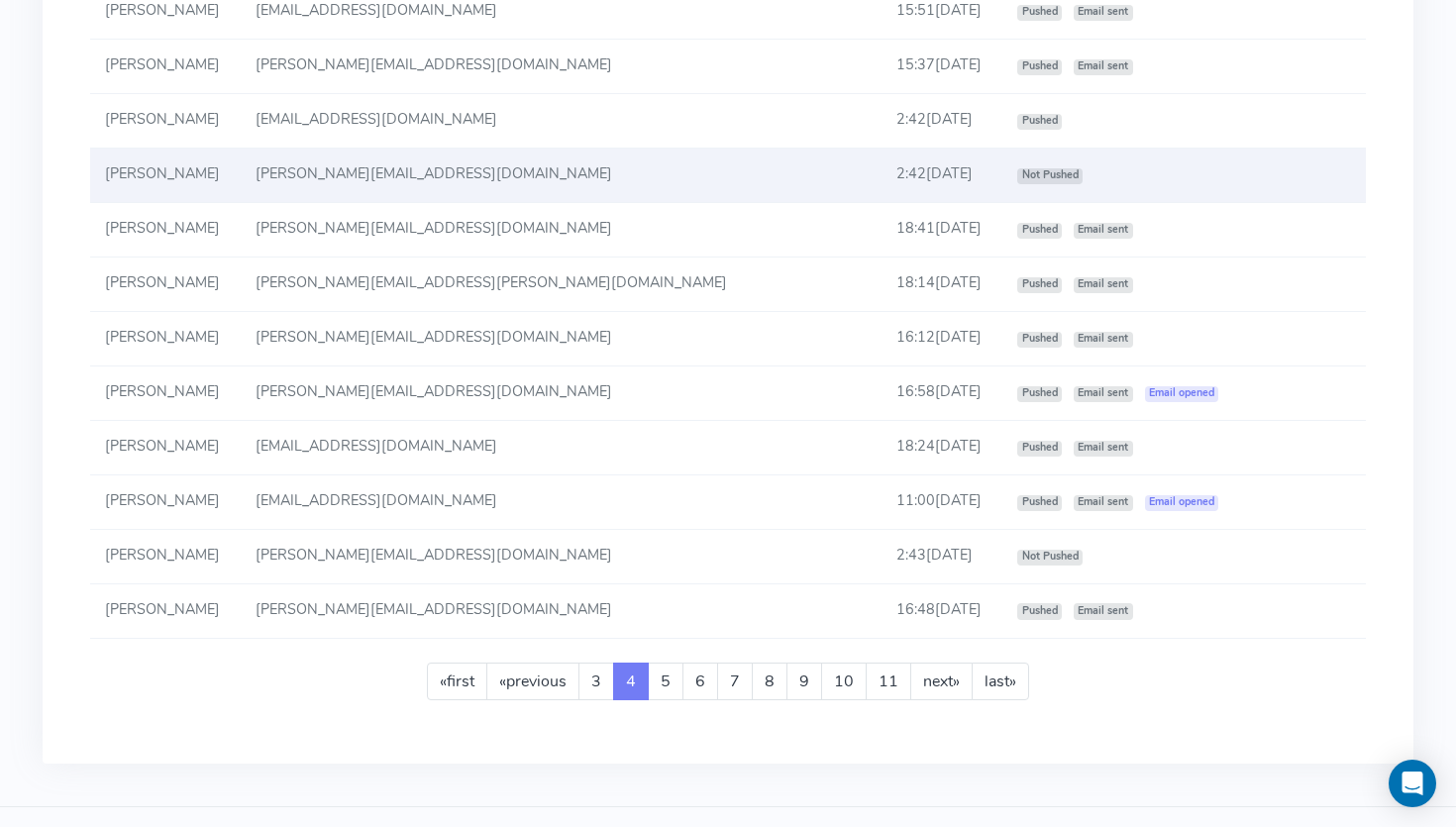 scroll, scrollTop: 3615, scrollLeft: 0, axis: vertical 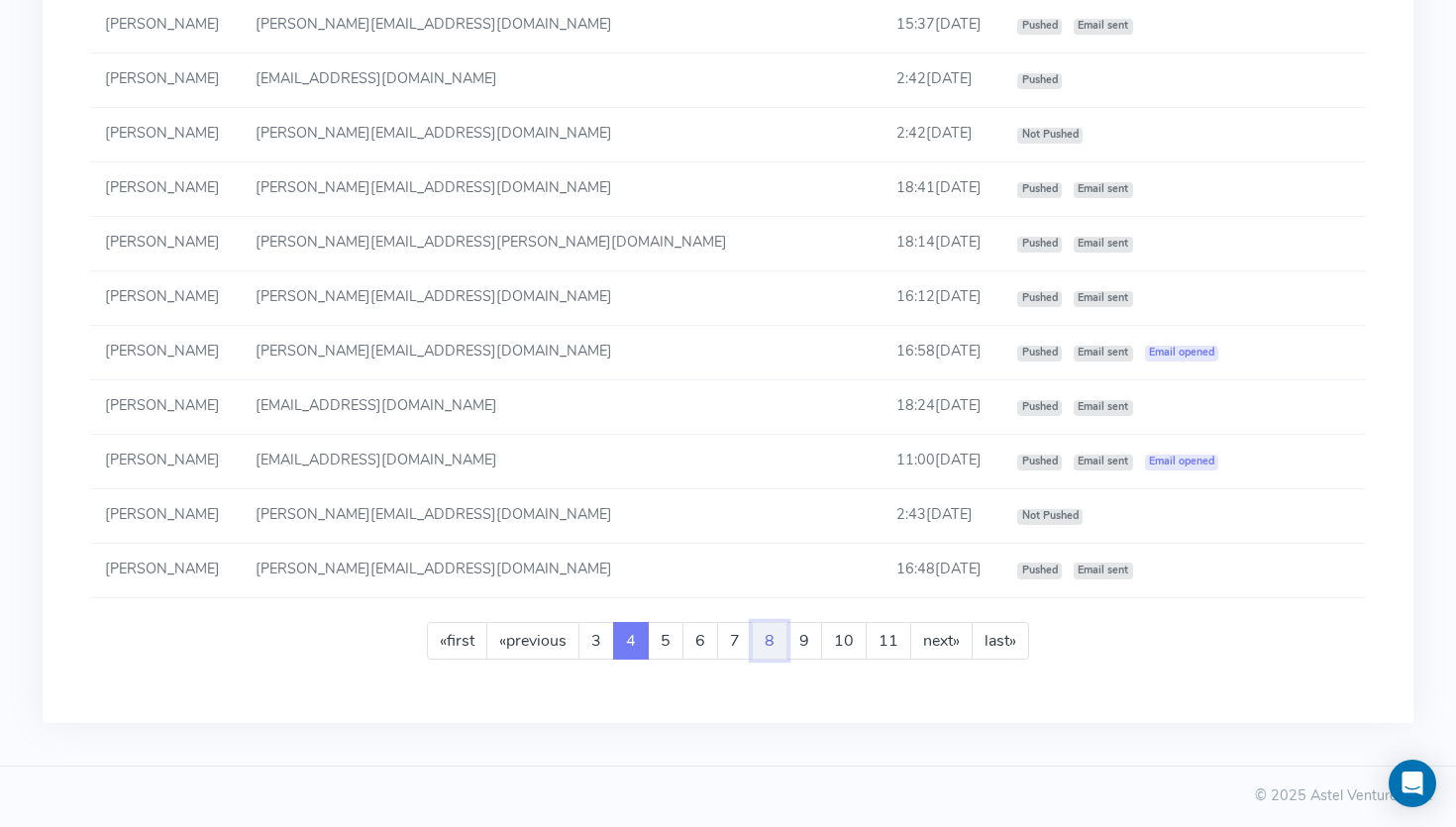 click on "8" at bounding box center (770, 641) 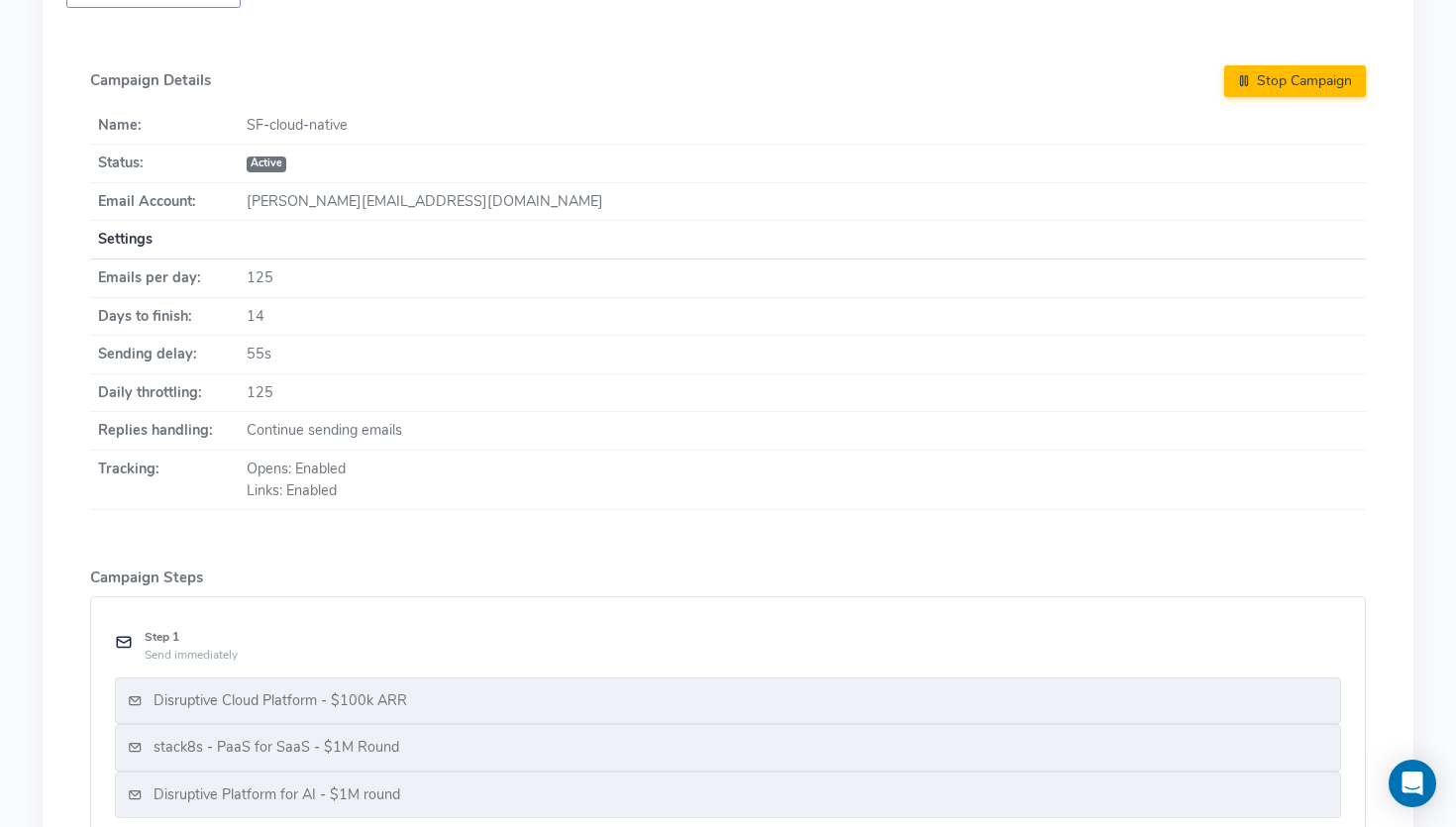 scroll, scrollTop: 3, scrollLeft: 0, axis: vertical 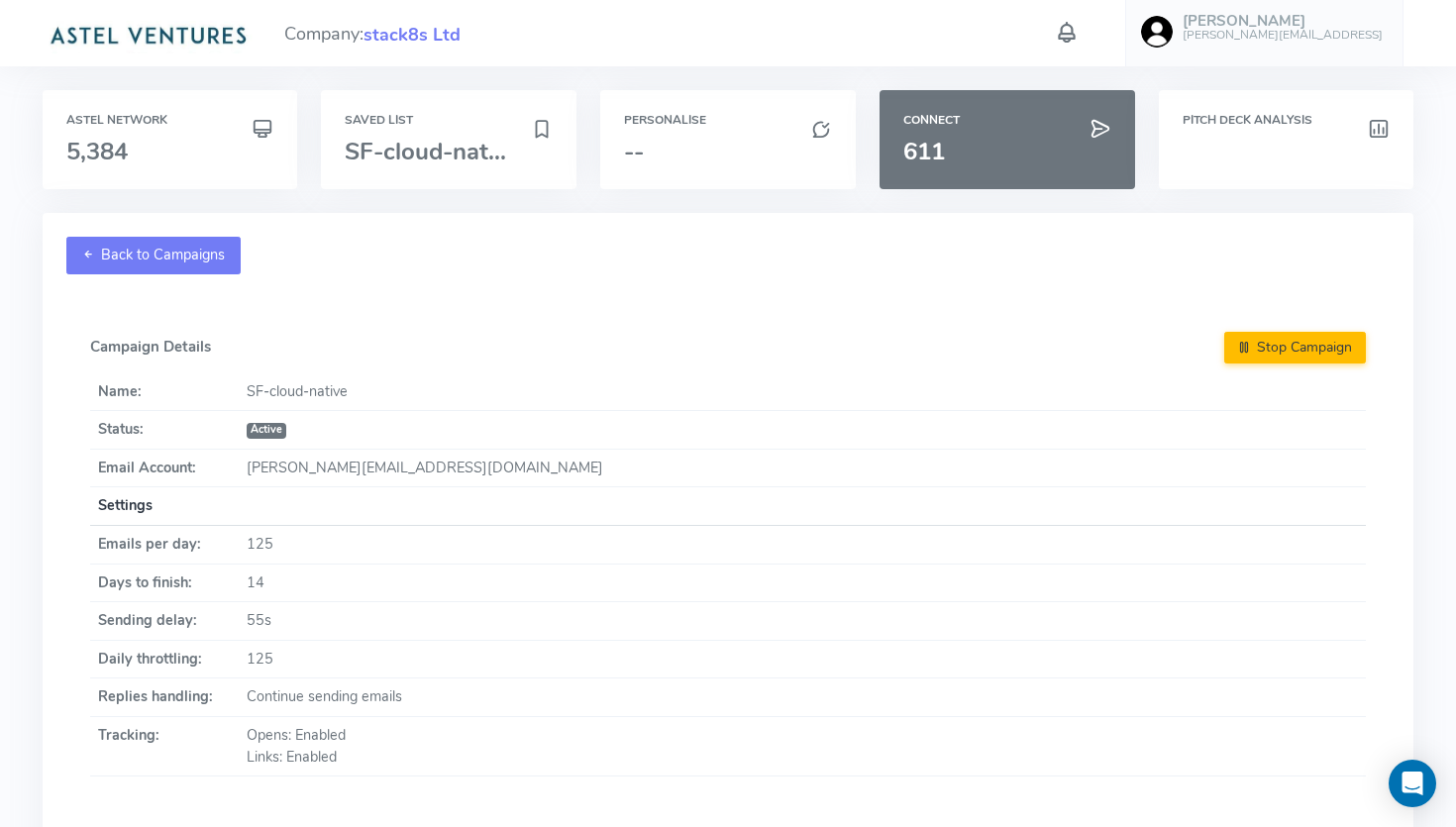 click on "Back to Campaigns" 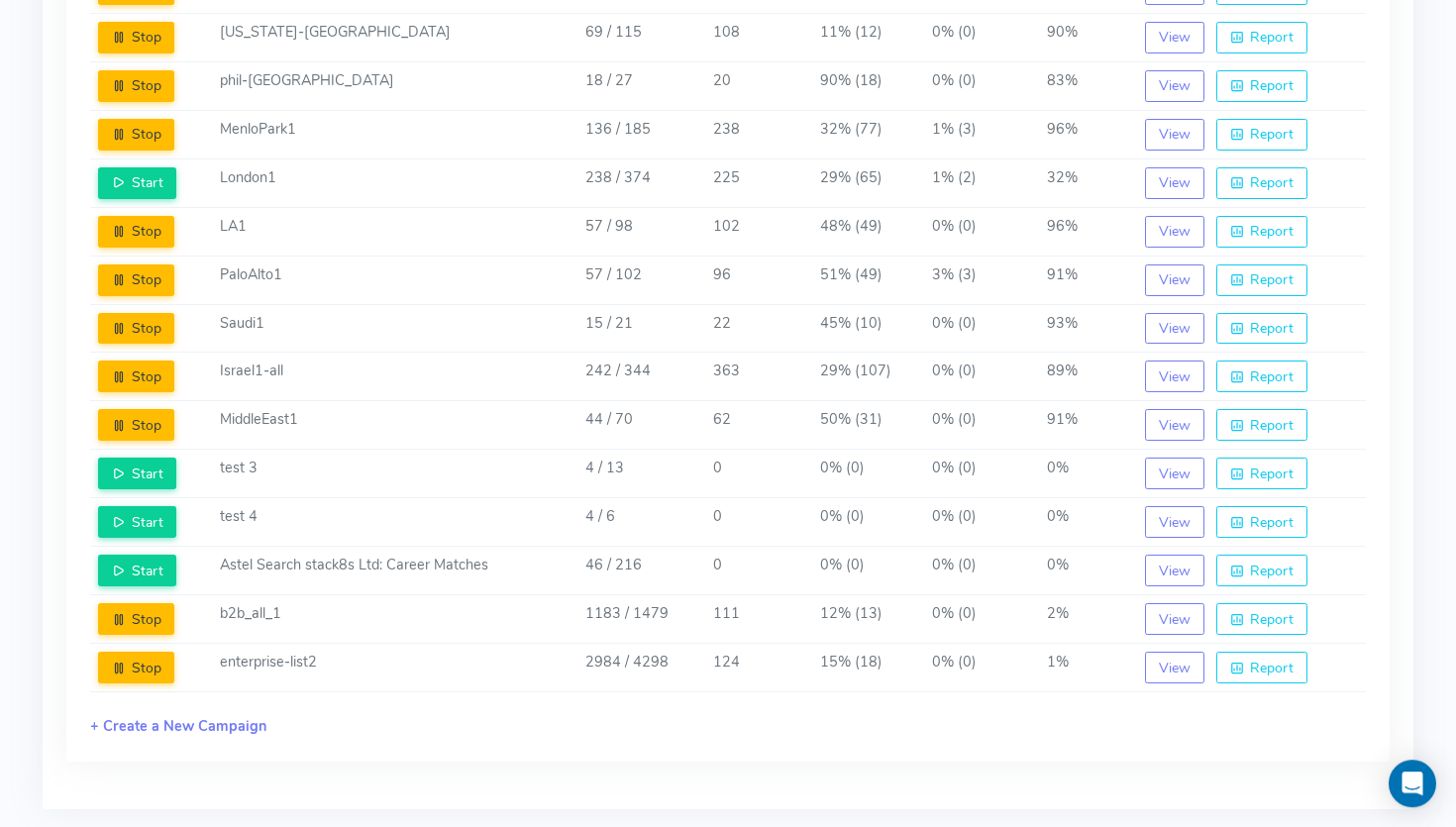 scroll, scrollTop: 603, scrollLeft: 0, axis: vertical 